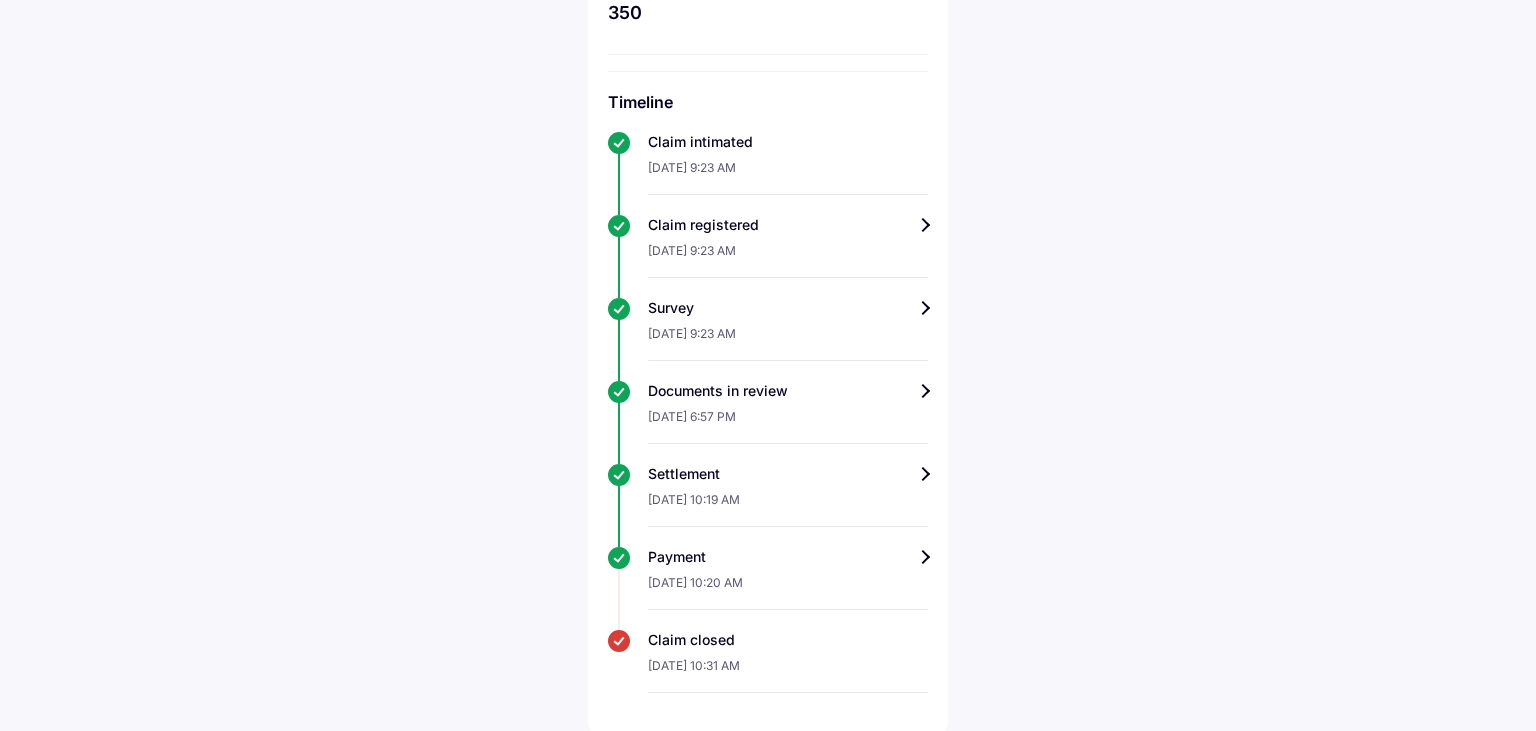 scroll, scrollTop: 164, scrollLeft: 0, axis: vertical 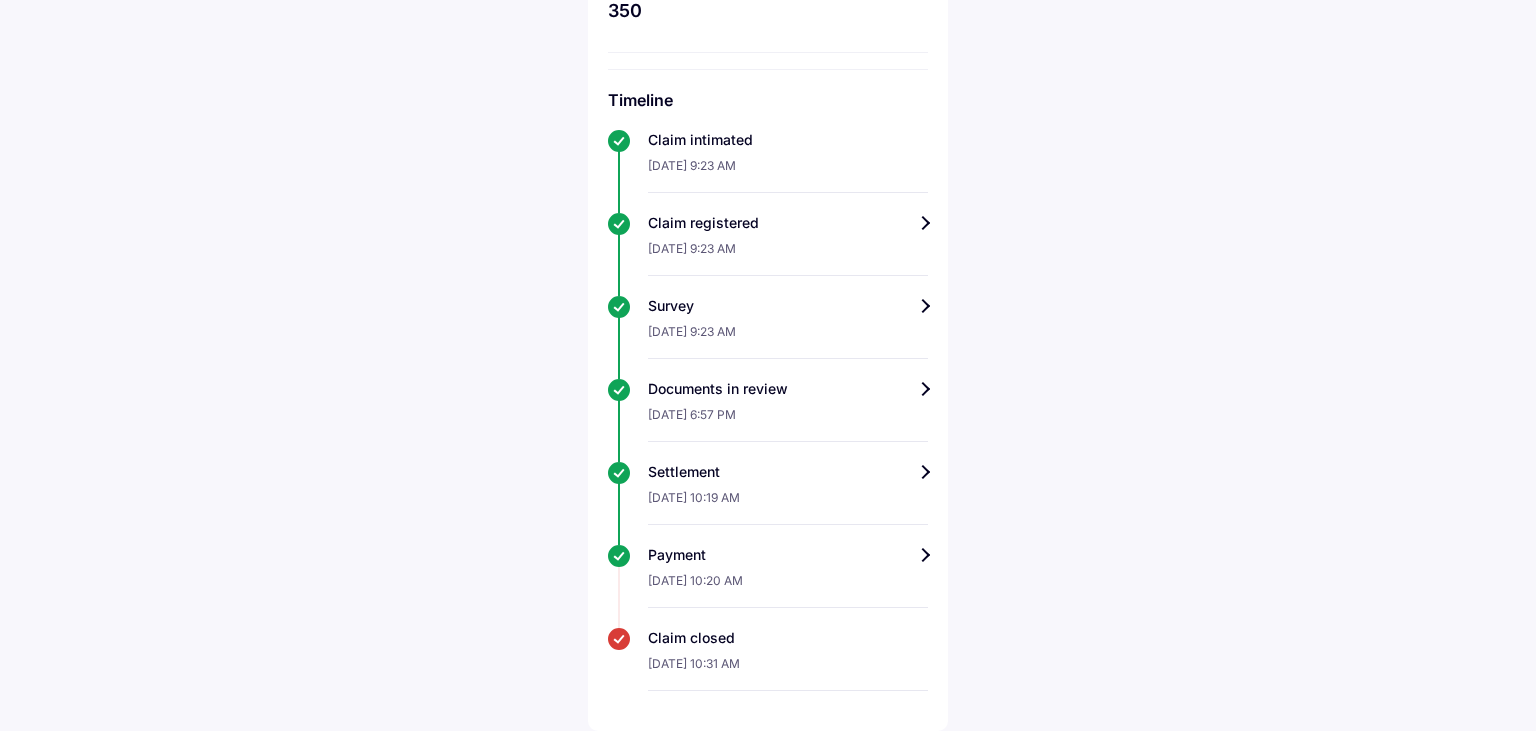 click on "Settlement" at bounding box center (788, 472) 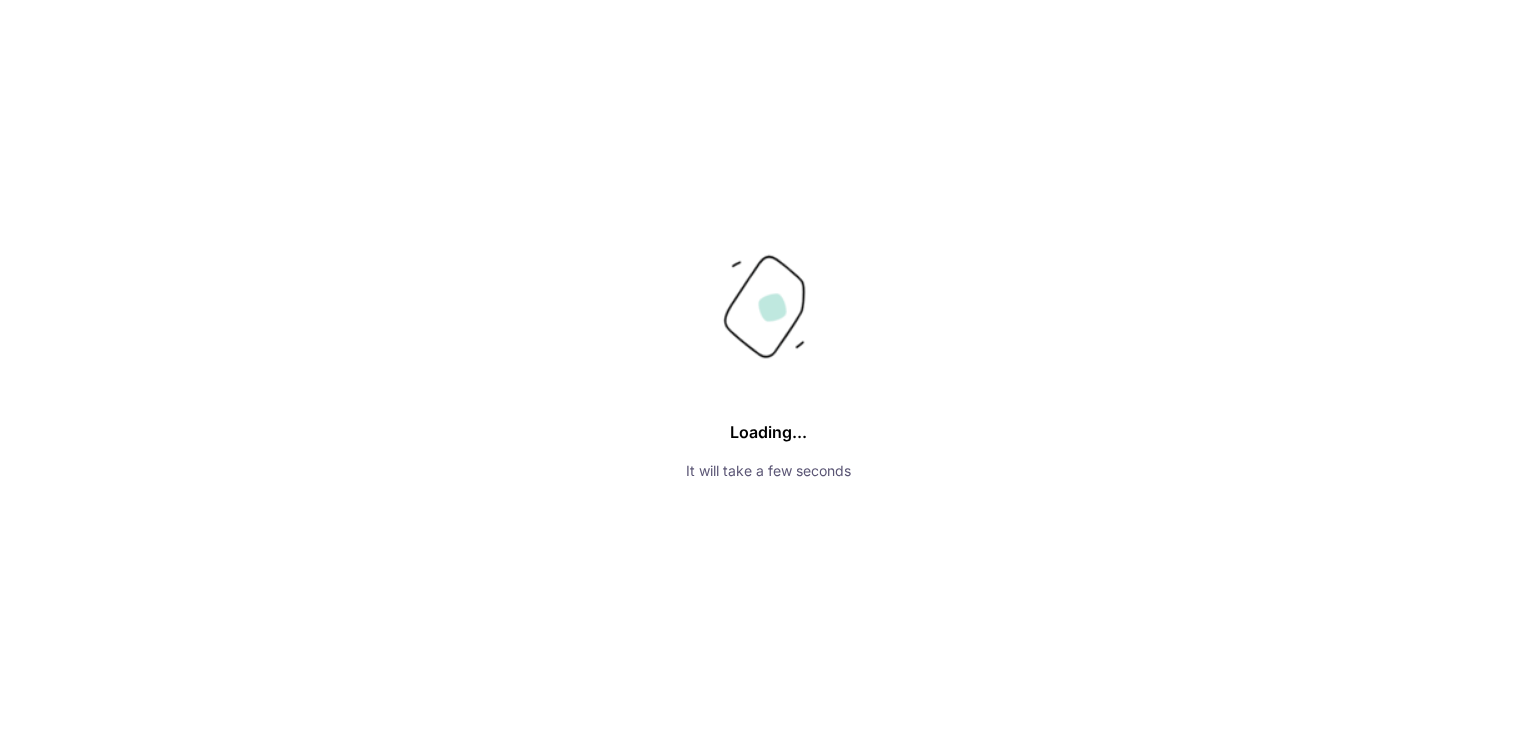 scroll, scrollTop: 0, scrollLeft: 0, axis: both 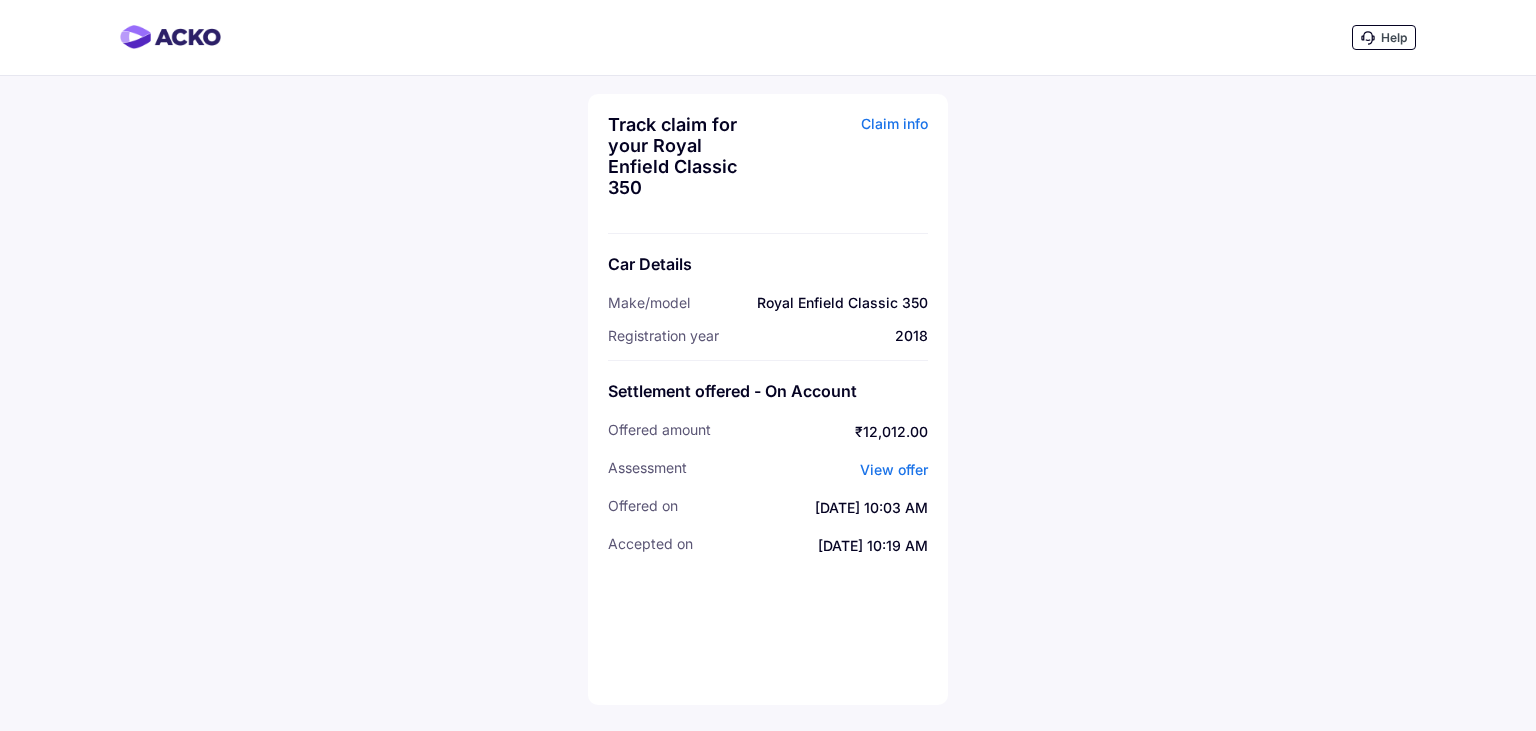 click on "View offer" at bounding box center (894, 469) 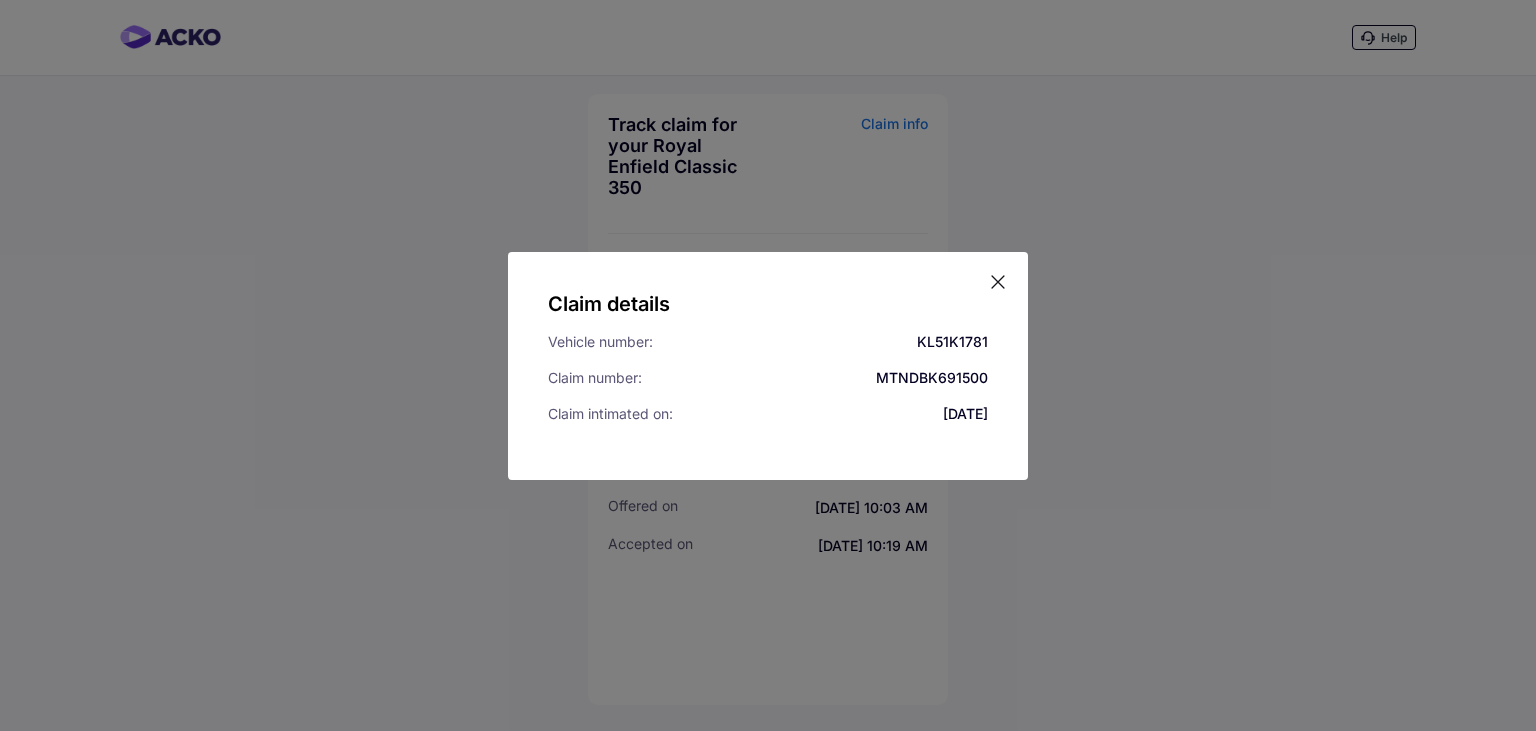 click 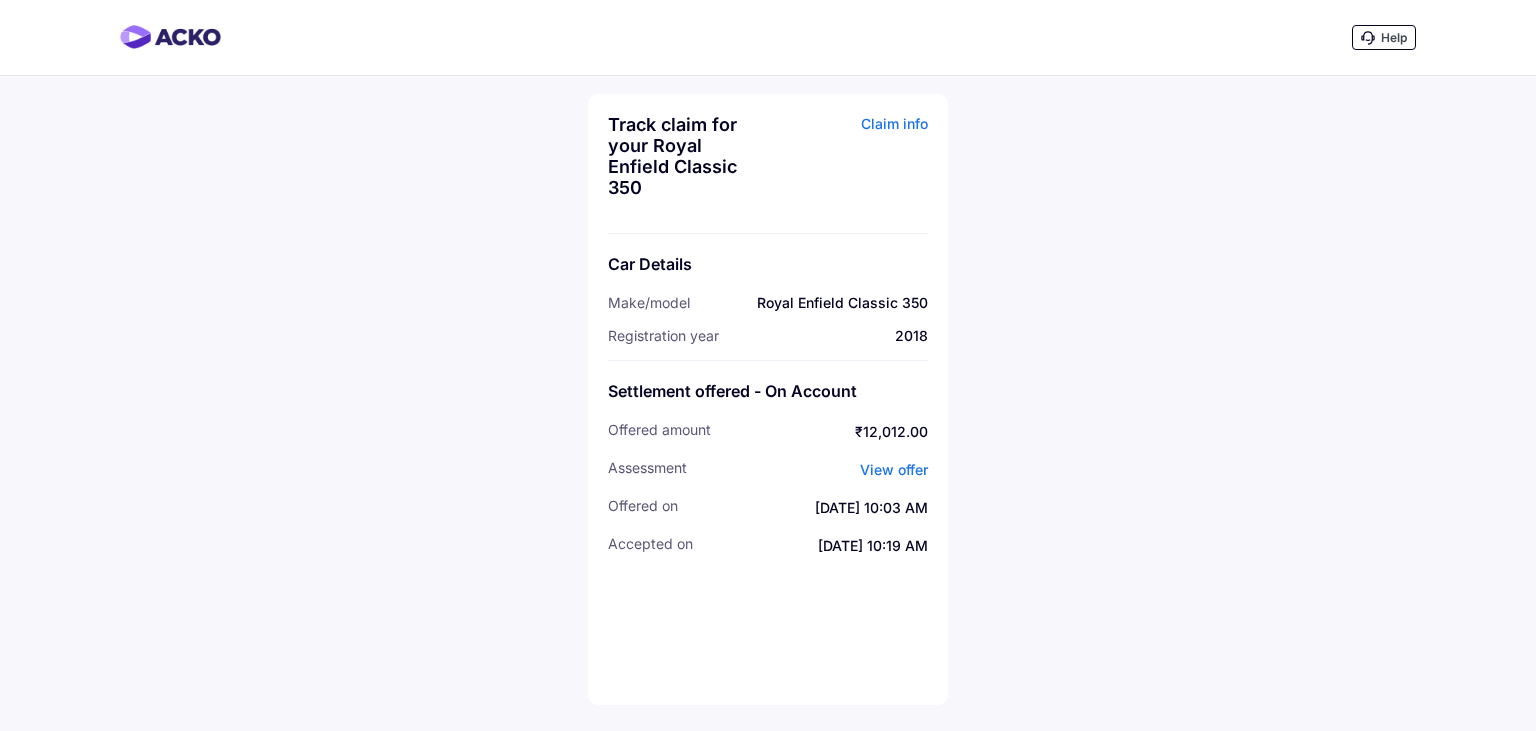 drag, startPoint x: 613, startPoint y: 122, endPoint x: 937, endPoint y: 594, distance: 572.5033 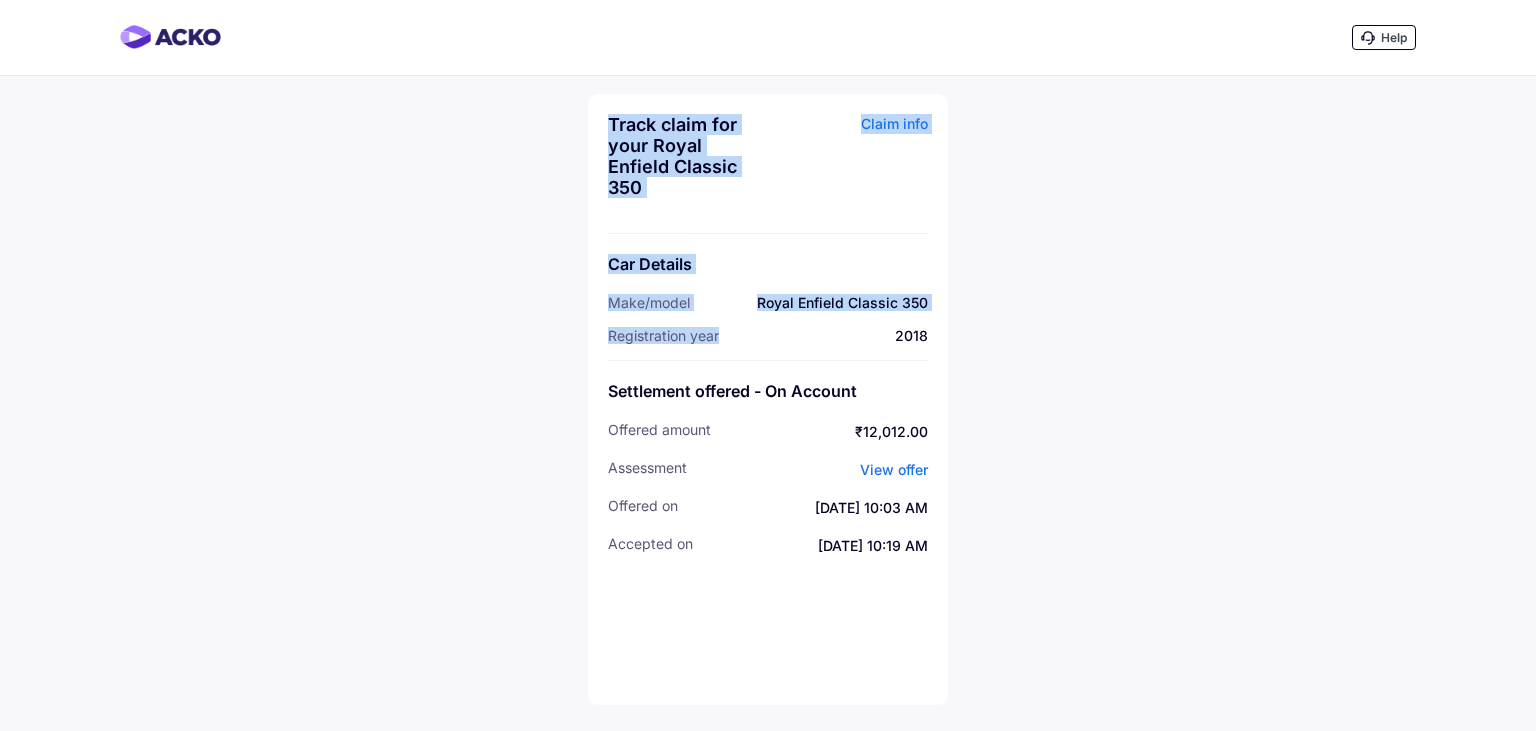 drag, startPoint x: 726, startPoint y: 338, endPoint x: 606, endPoint y: 114, distance: 254.11809 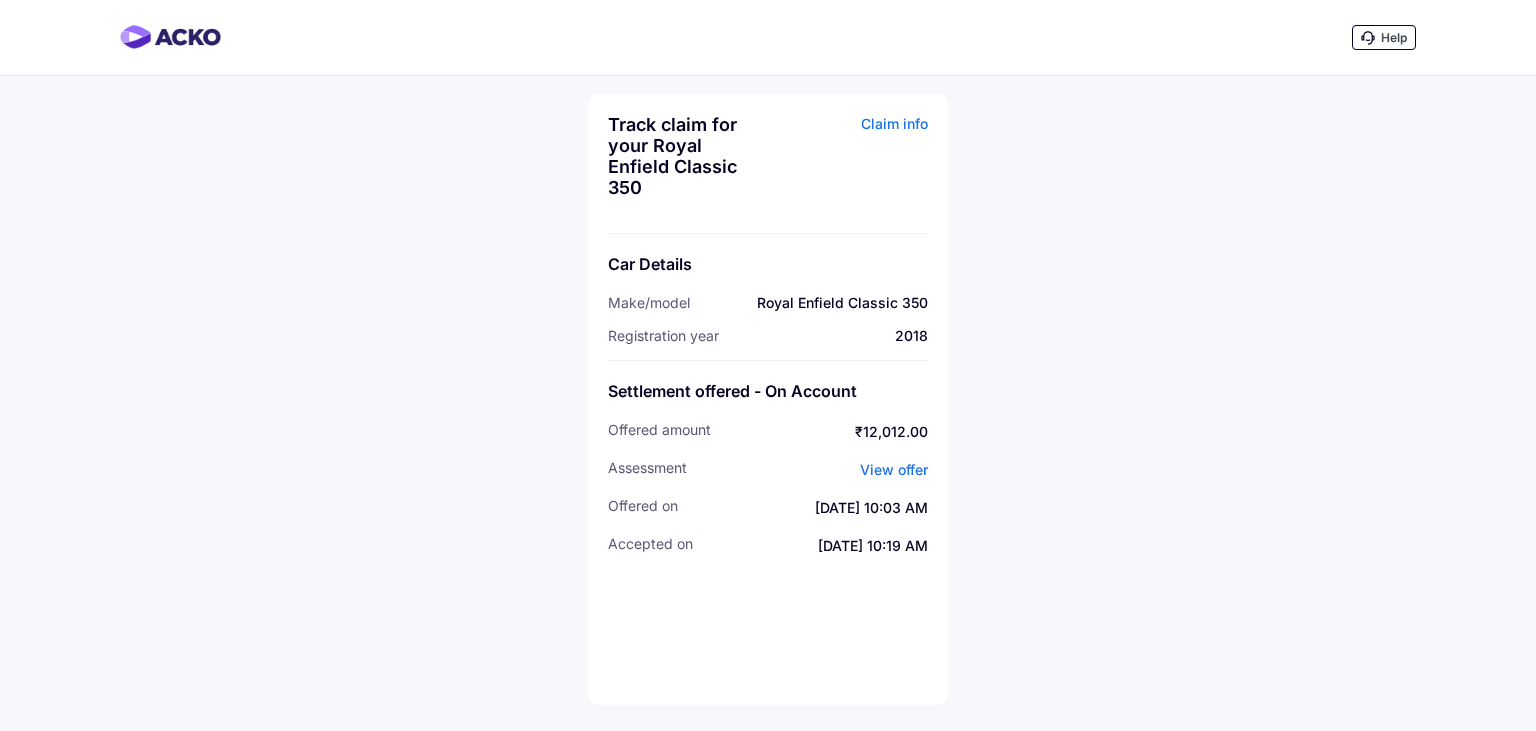 click on "Track claim for your Royal Enfield Classic 350 Claim info Car Details Make/model Royal Enfield Classic 350 Registration year 2018 Settlement offered  - On Account offered Amount ₹12,012.00 assessment View offer offered On 10 Jul | 10:03 AM accepted On 10 Jul | 10:19 AM" at bounding box center [768, 399] 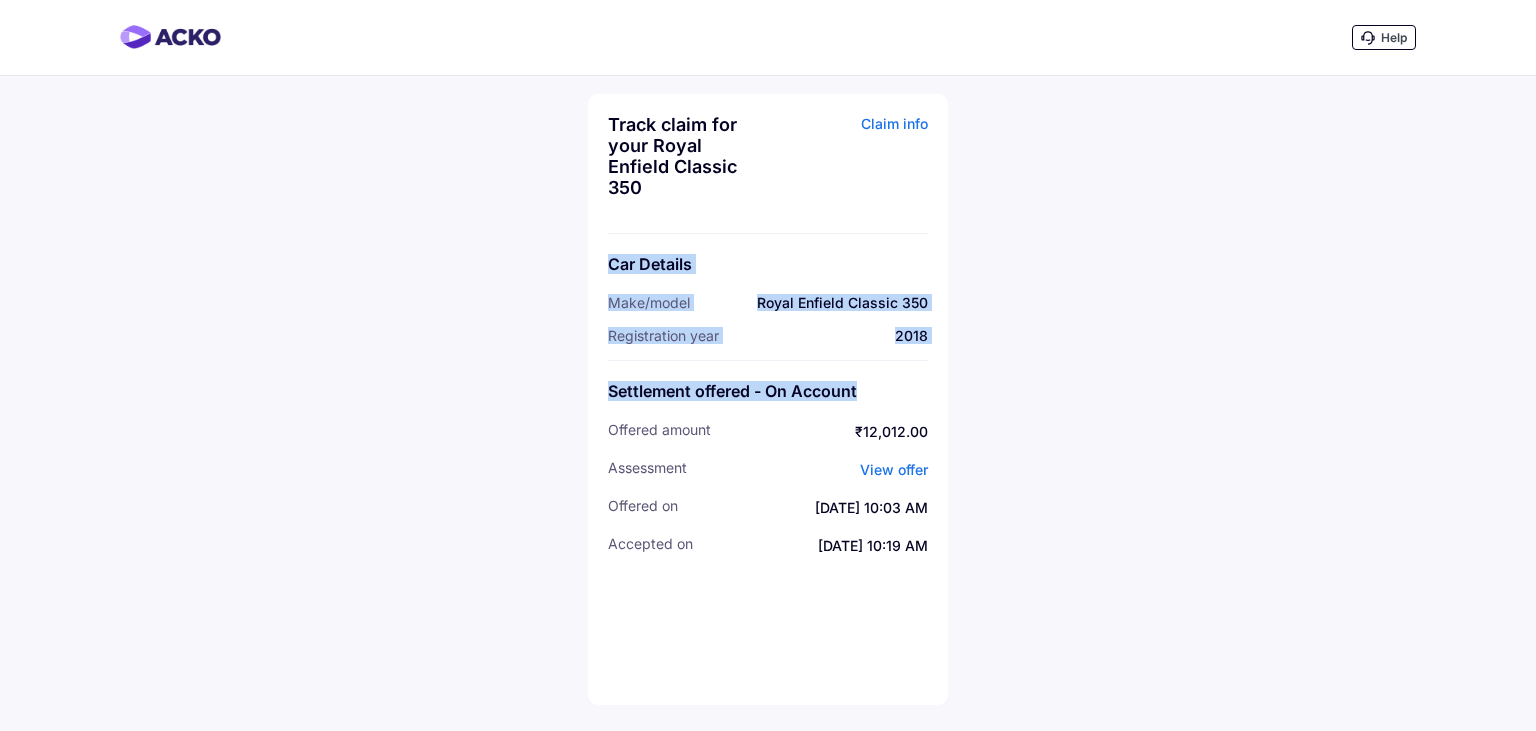 drag, startPoint x: 859, startPoint y: 397, endPoint x: 613, endPoint y: 231, distance: 296.76926 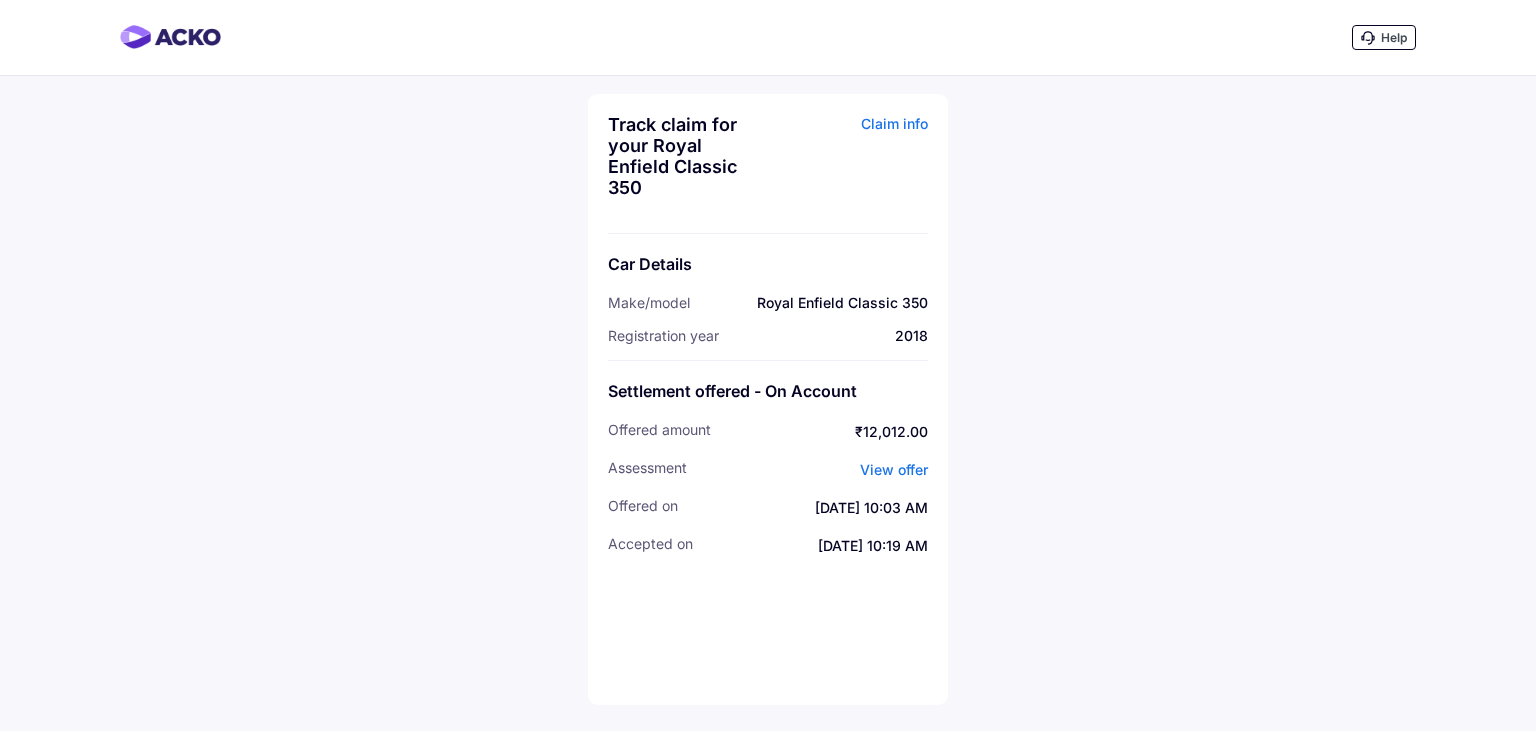 click on "Claim info" at bounding box center (850, 163) 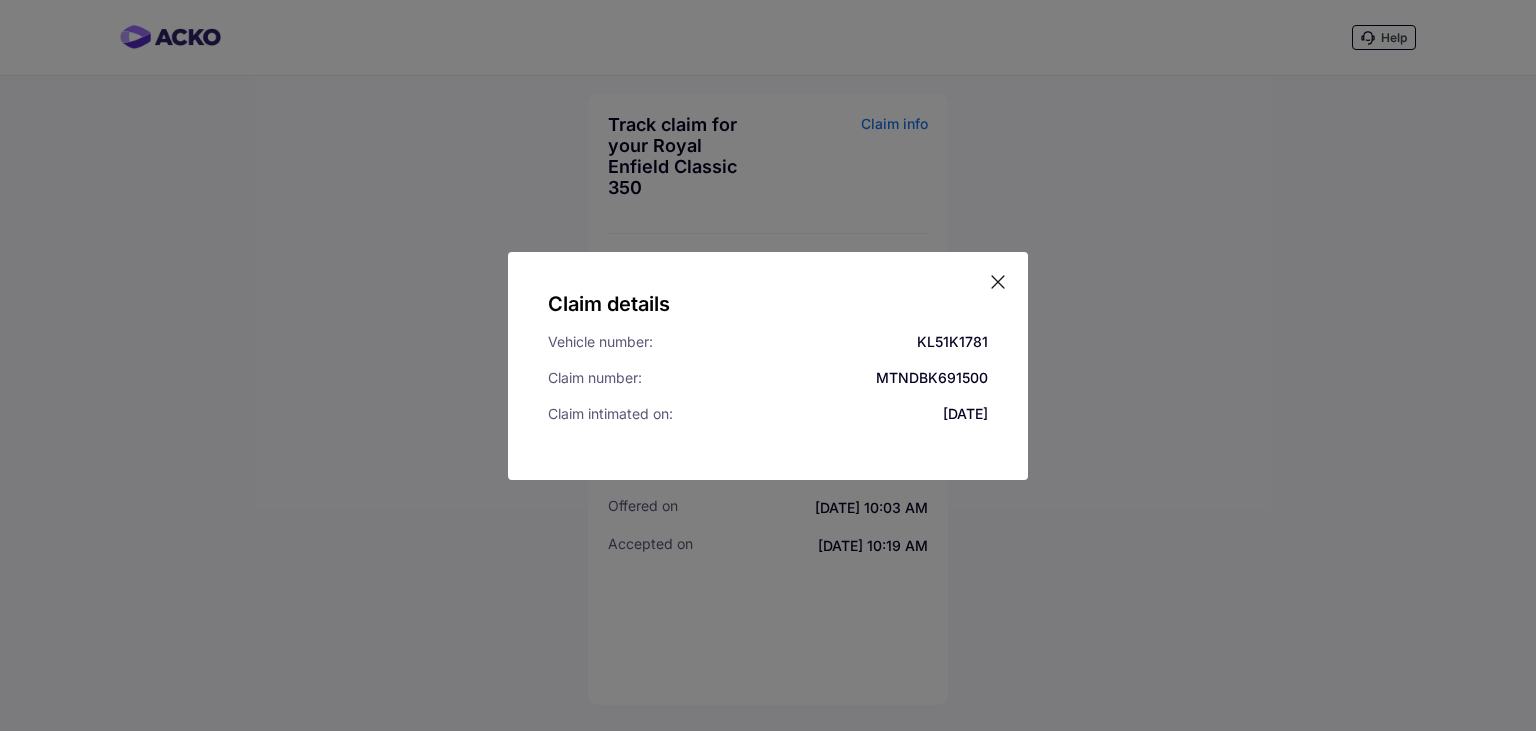 click 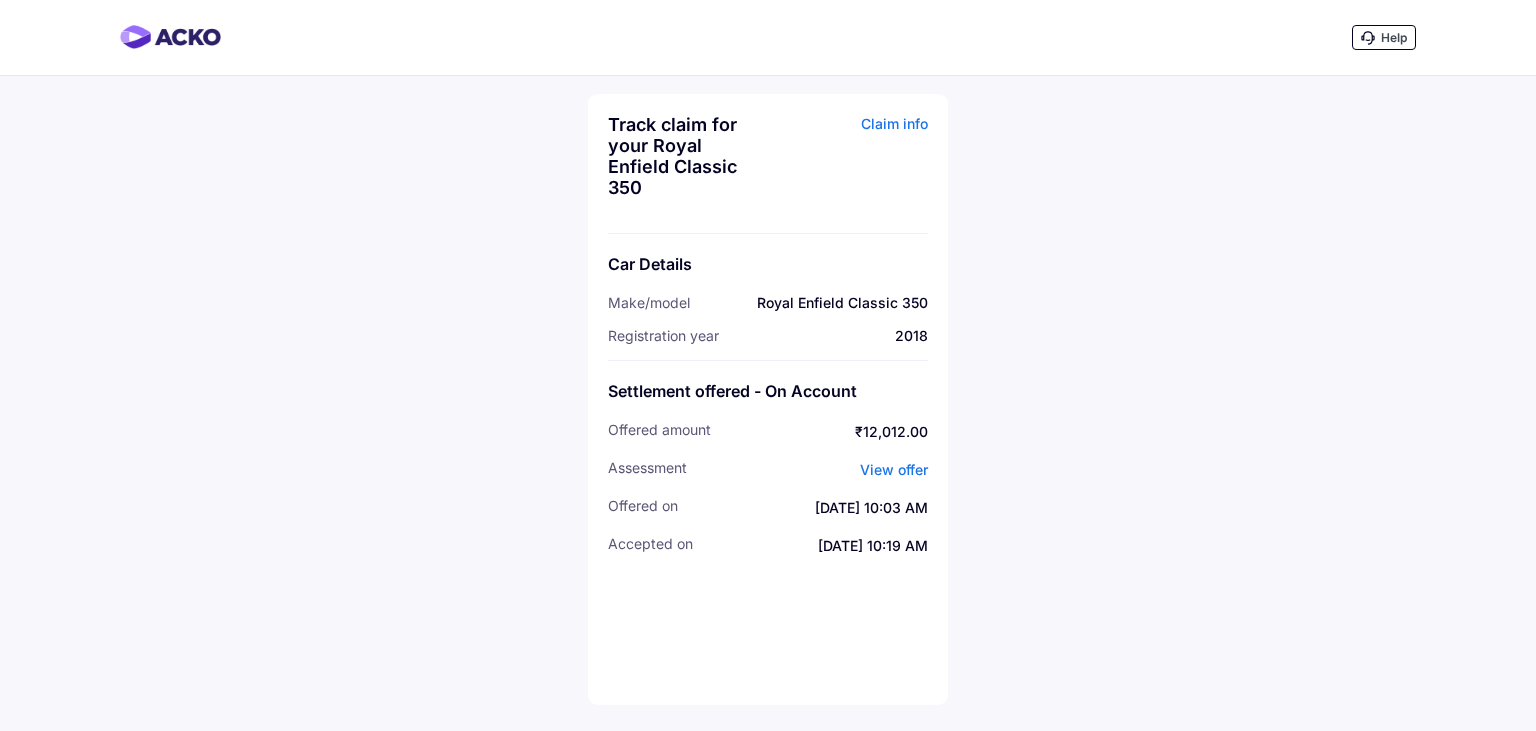 click on "View offer" at bounding box center (894, 469) 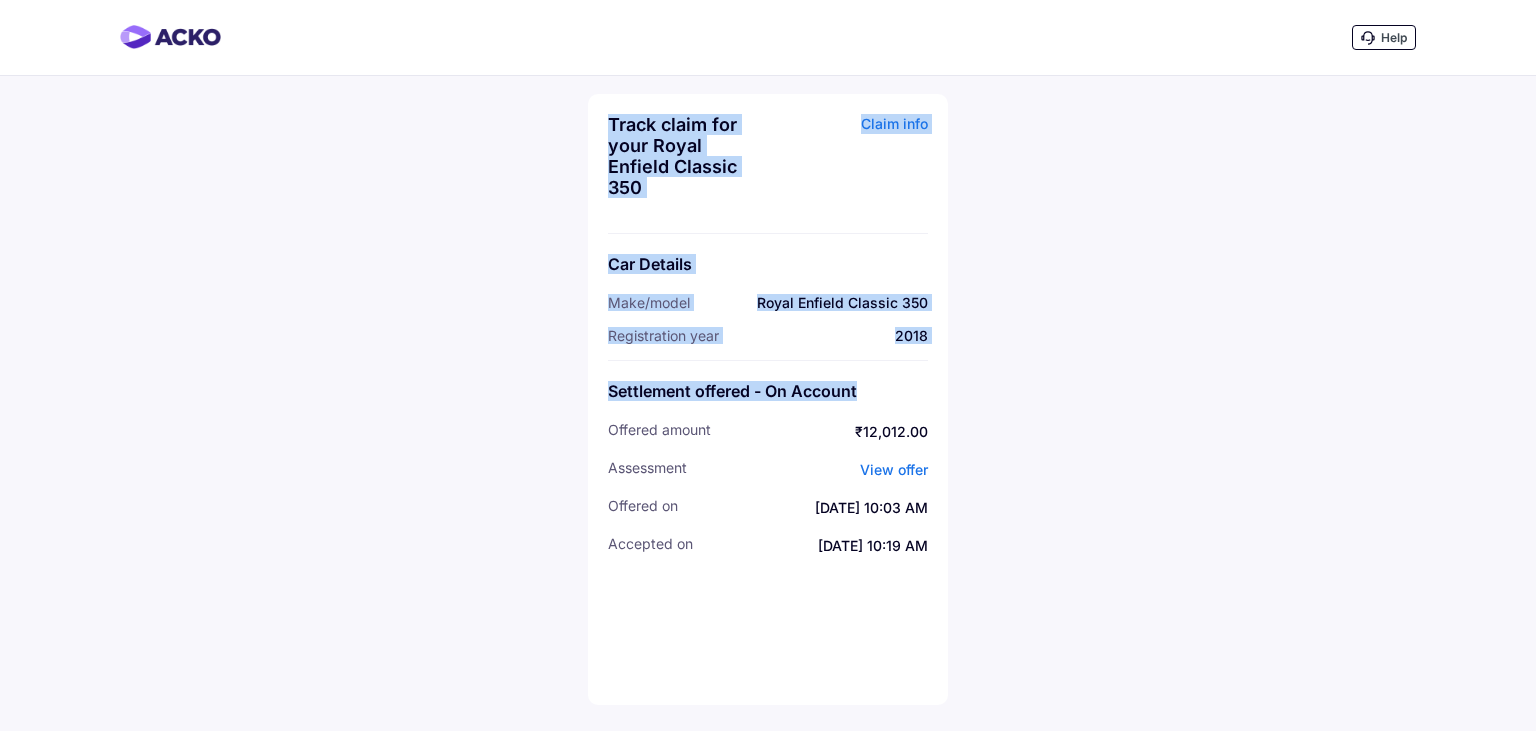 drag, startPoint x: 858, startPoint y: 396, endPoint x: 594, endPoint y: 108, distance: 390.69168 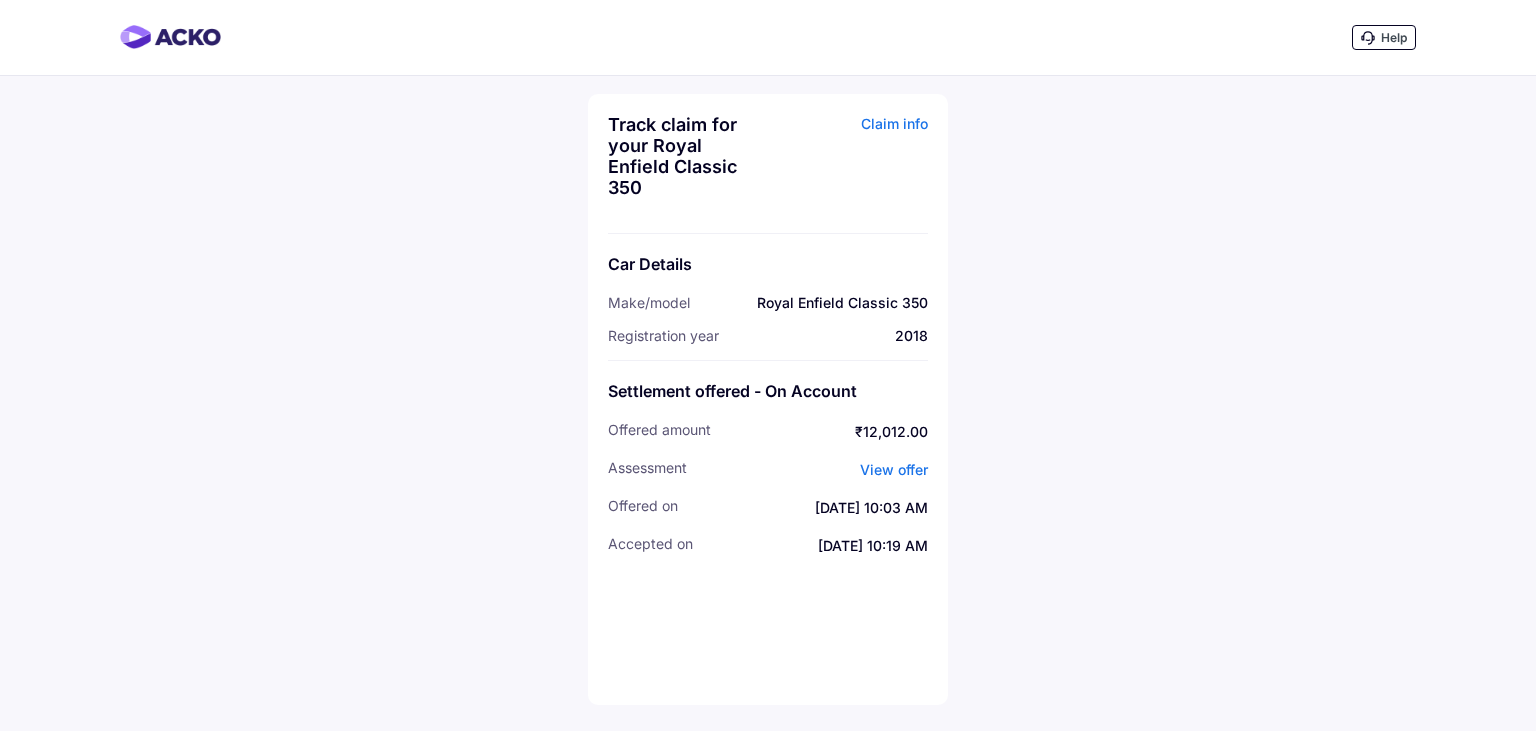 click on "Help Track claim for your Royal Enfield Classic 350 Claim info Car Details Make/model Royal Enfield Classic 350 Registration year 2018 Settlement offered  - On Account offered Amount ₹12,012.00 assessment View offer offered On 10 Jul | 10:03 AM accepted On 10 Jul | 10:19 AM" at bounding box center (768, 365) 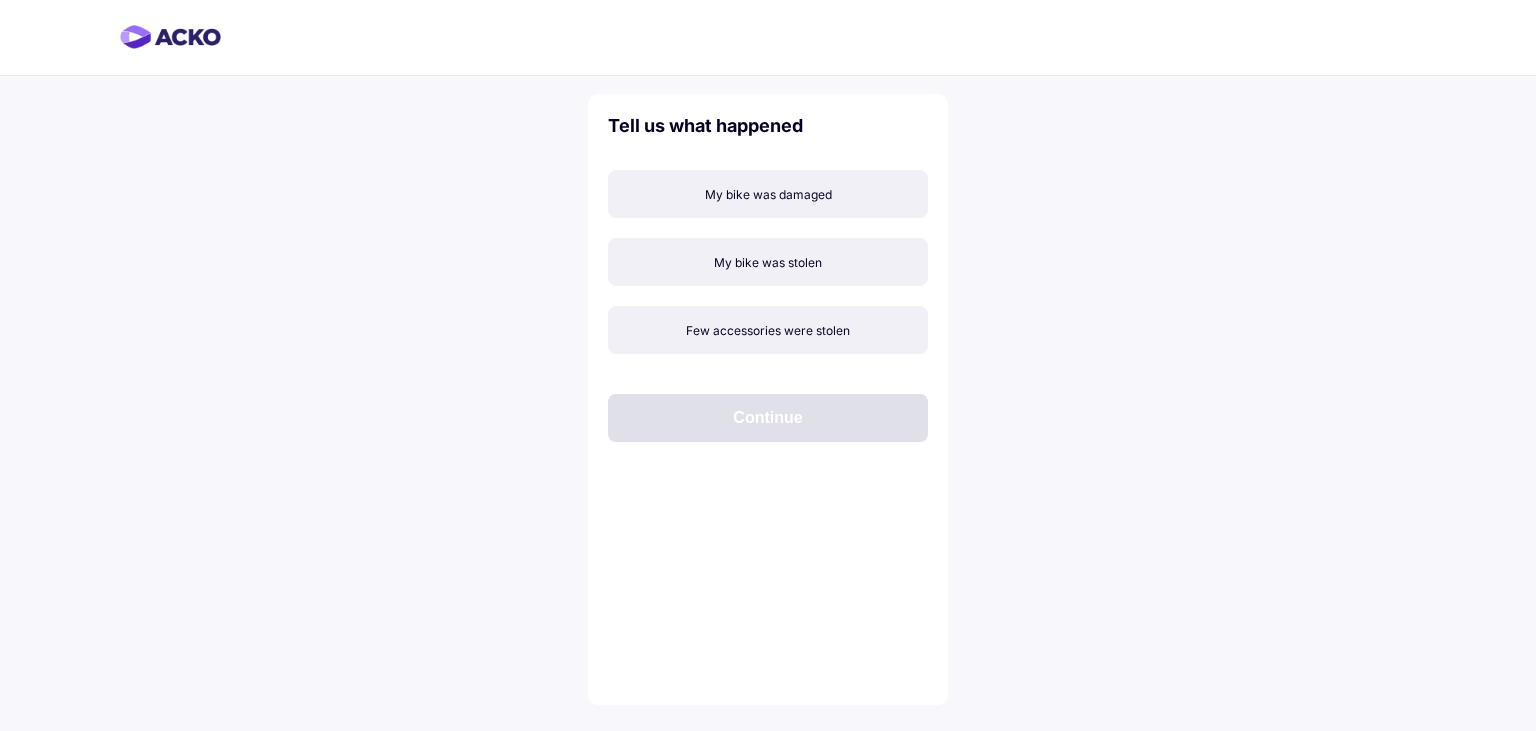 scroll, scrollTop: 0, scrollLeft: 0, axis: both 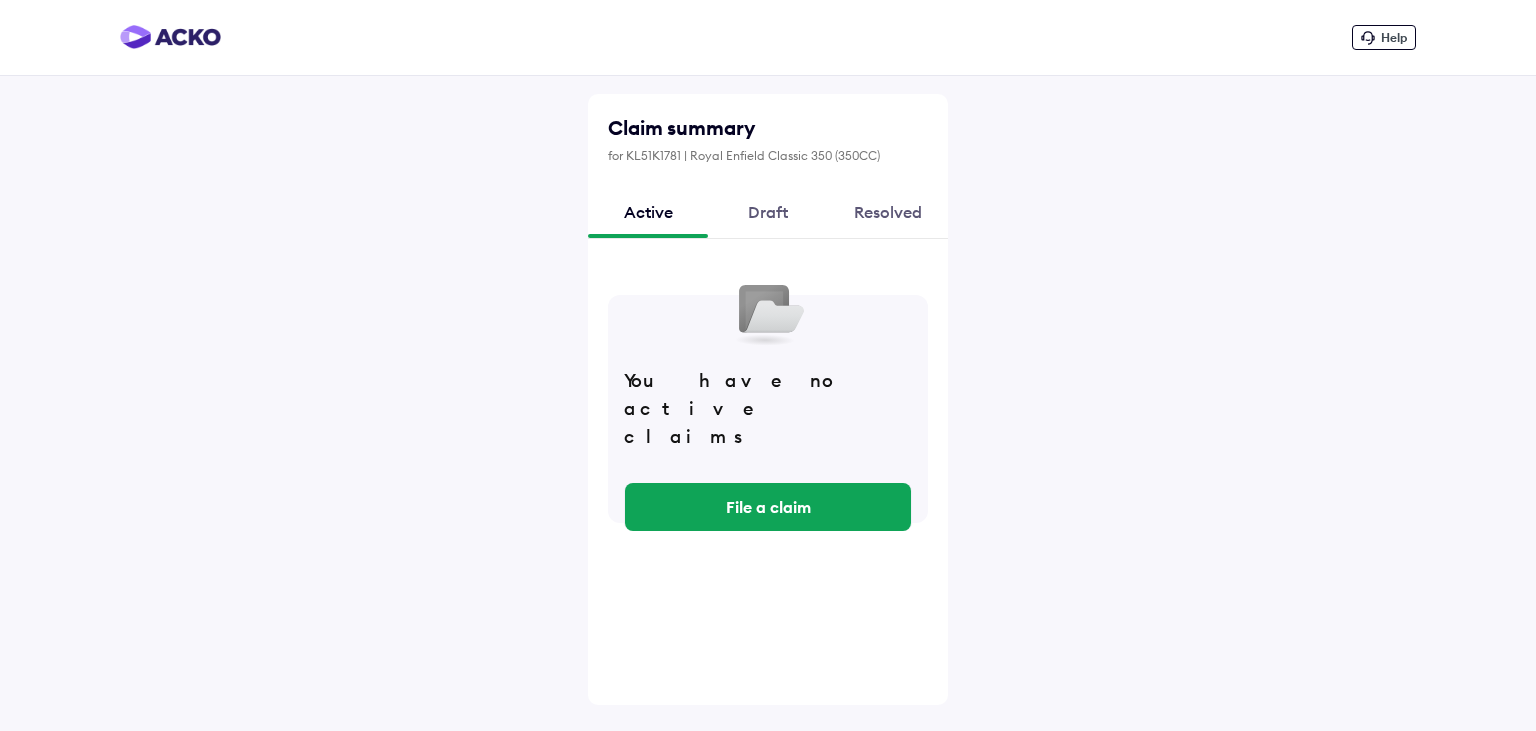 click on "Resolved" at bounding box center (888, 212) 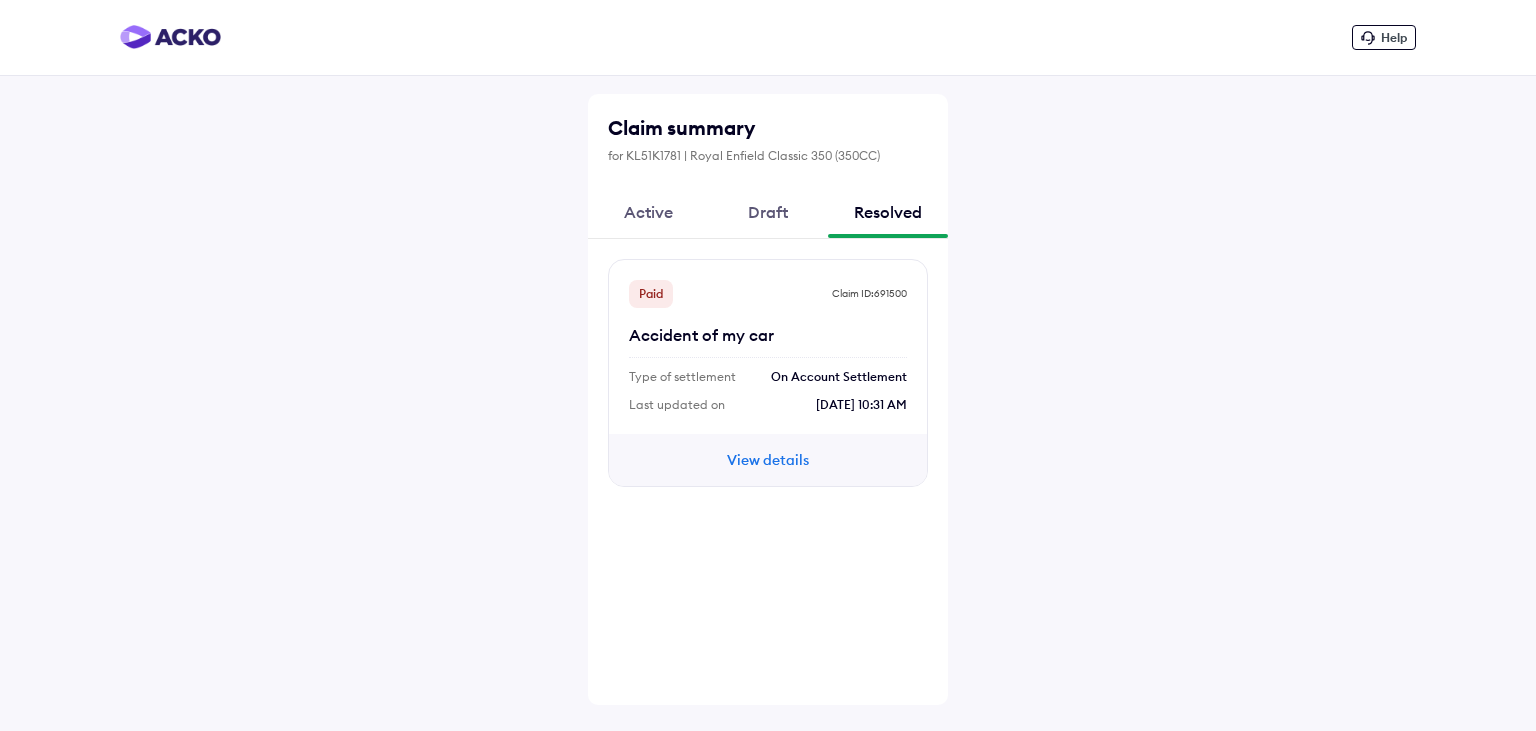 click on "View details" at bounding box center (768, 460) 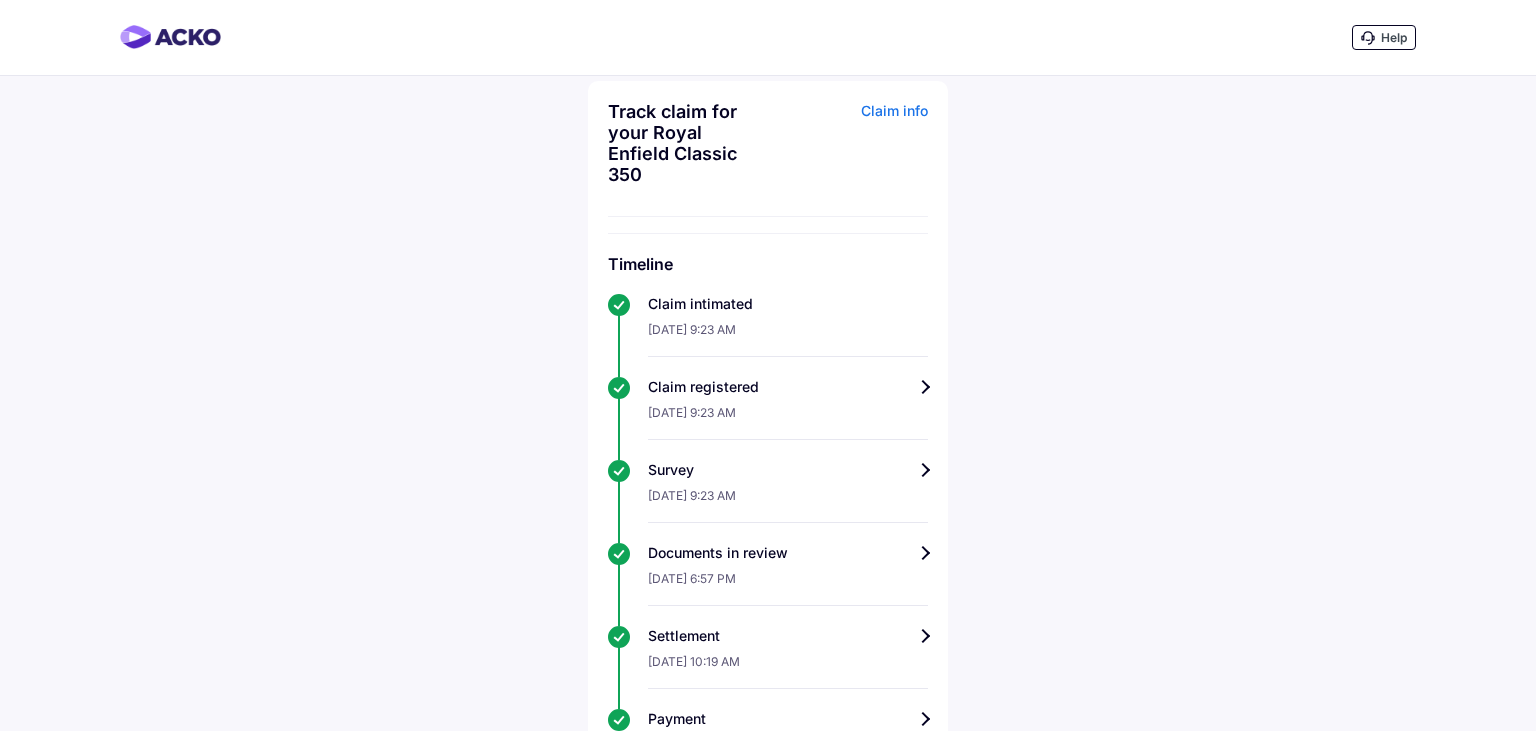 scroll, scrollTop: 0, scrollLeft: 0, axis: both 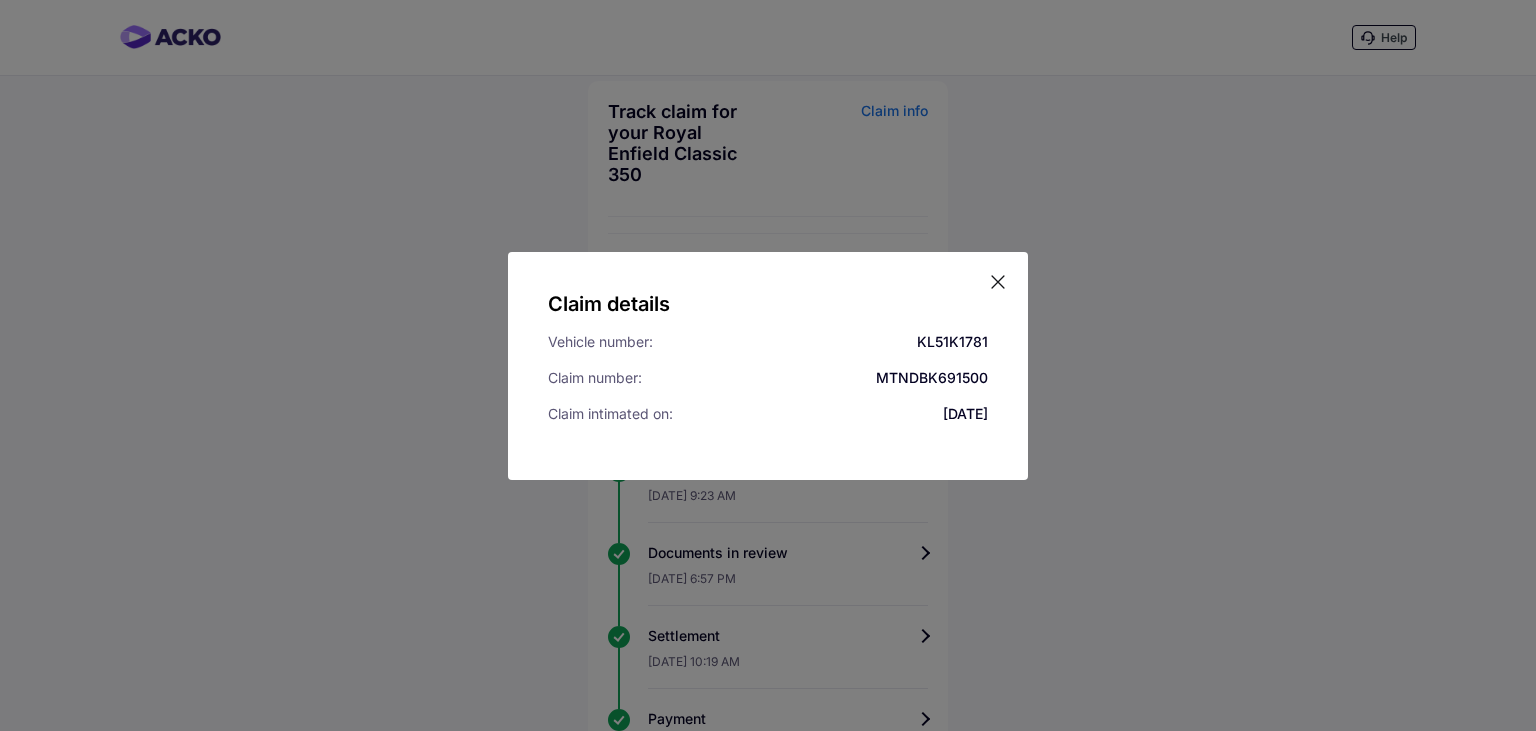 click 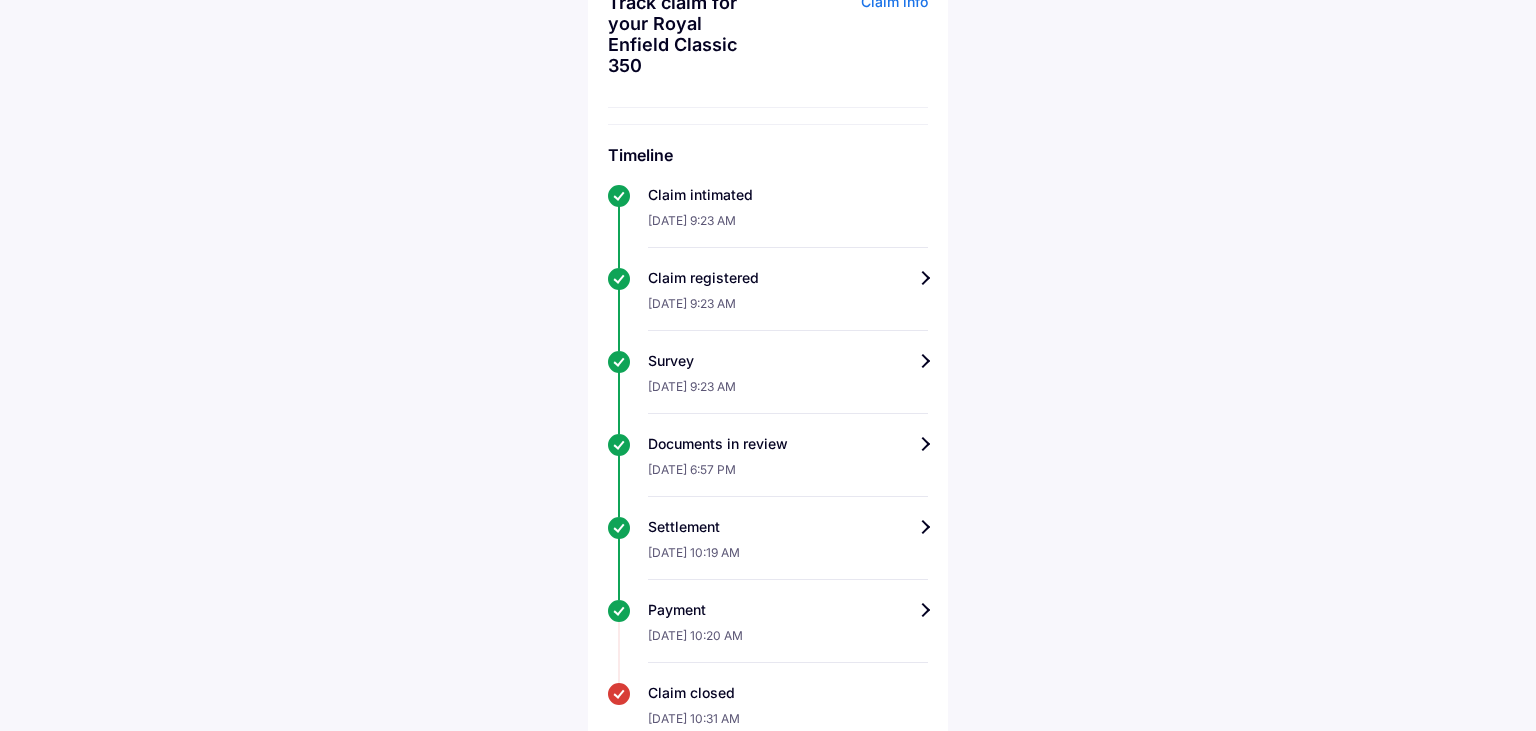scroll, scrollTop: 164, scrollLeft: 0, axis: vertical 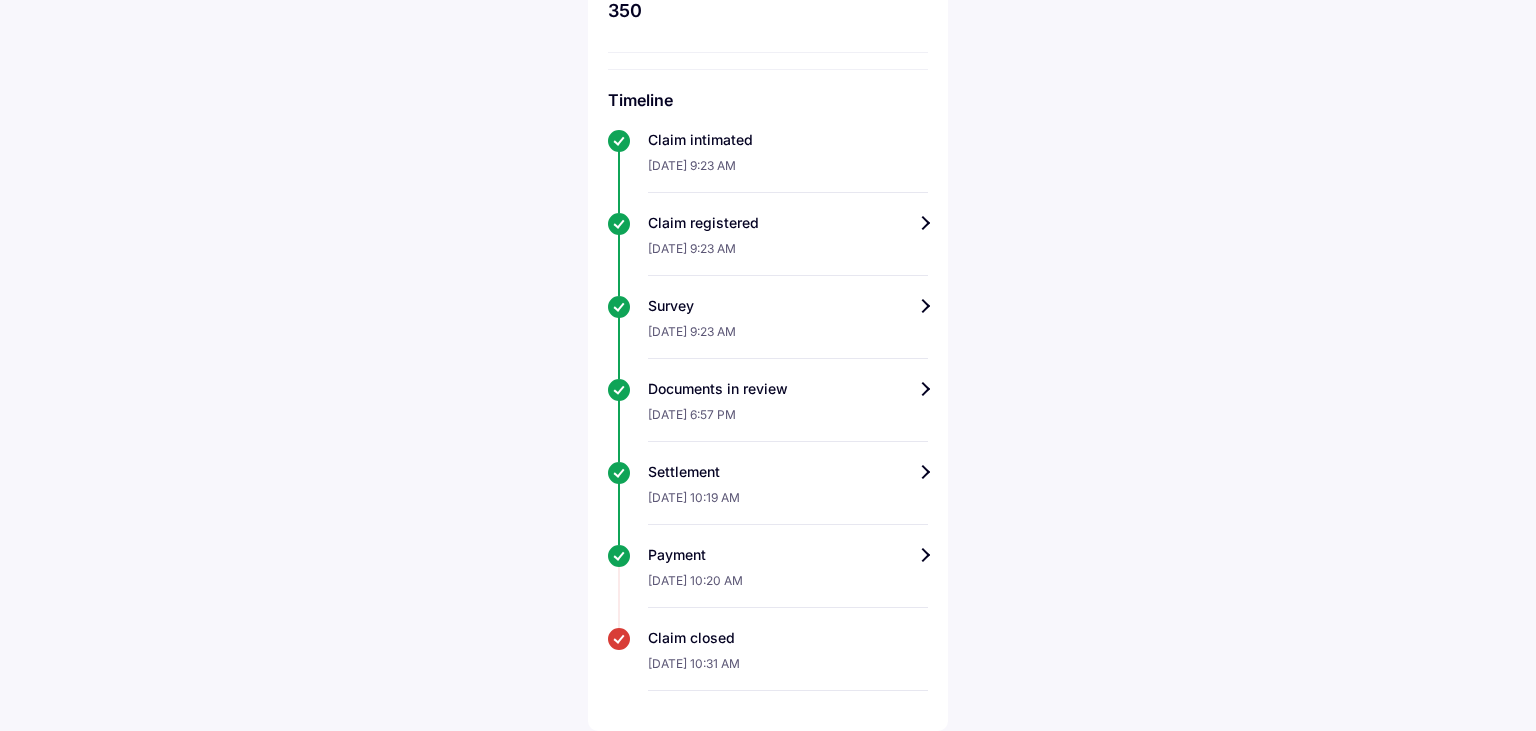 click on "Documents in review" at bounding box center (788, 389) 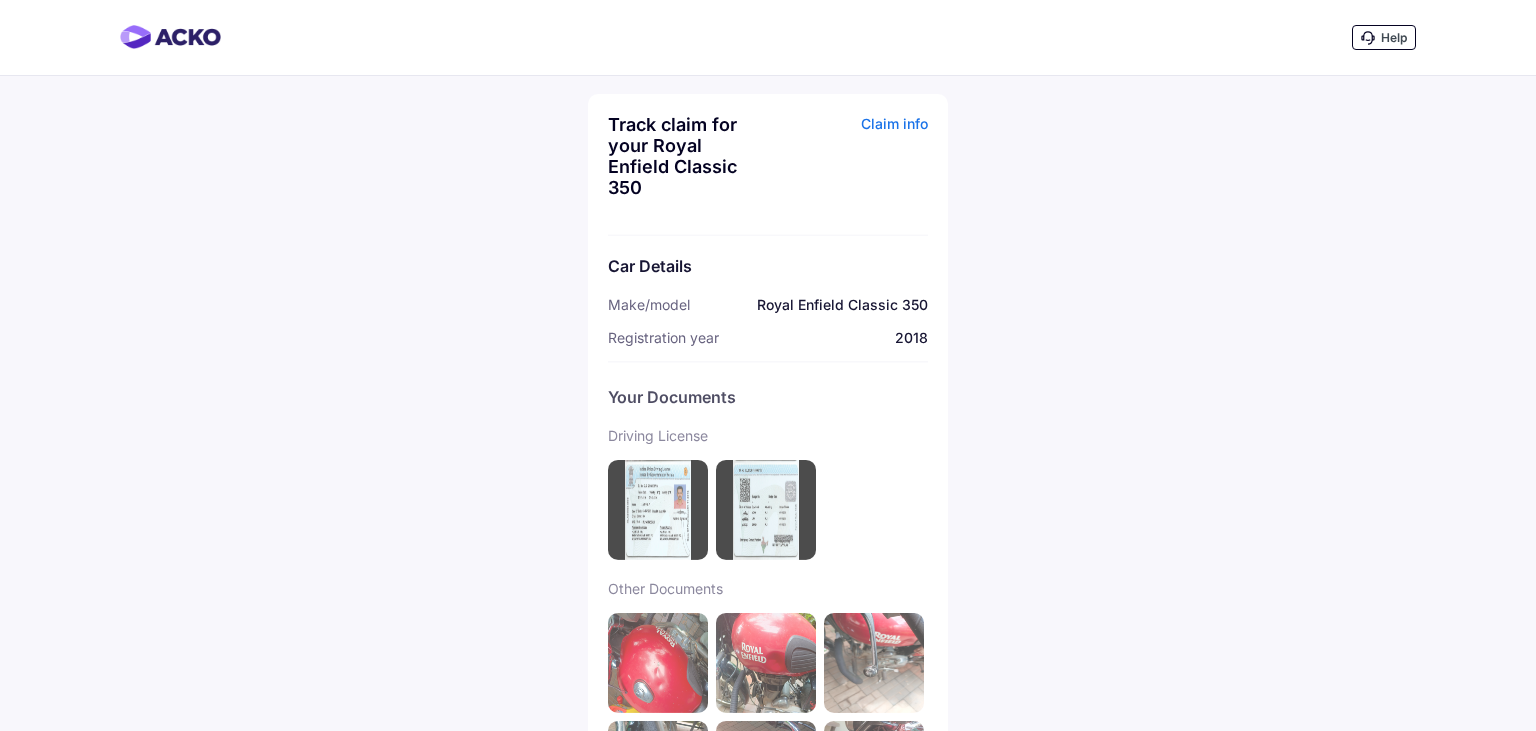 scroll, scrollTop: 0, scrollLeft: 0, axis: both 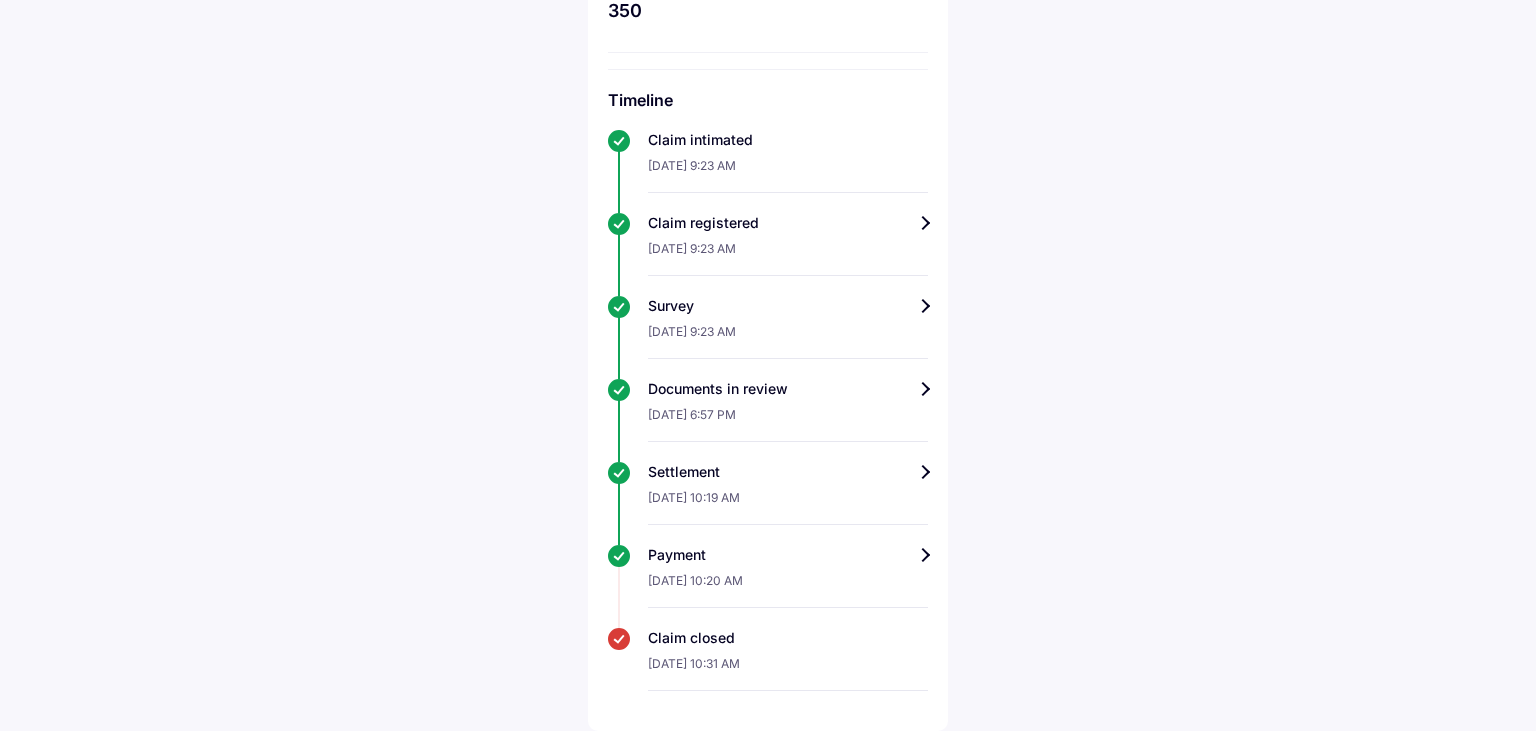 click on "Settlement" at bounding box center (788, 472) 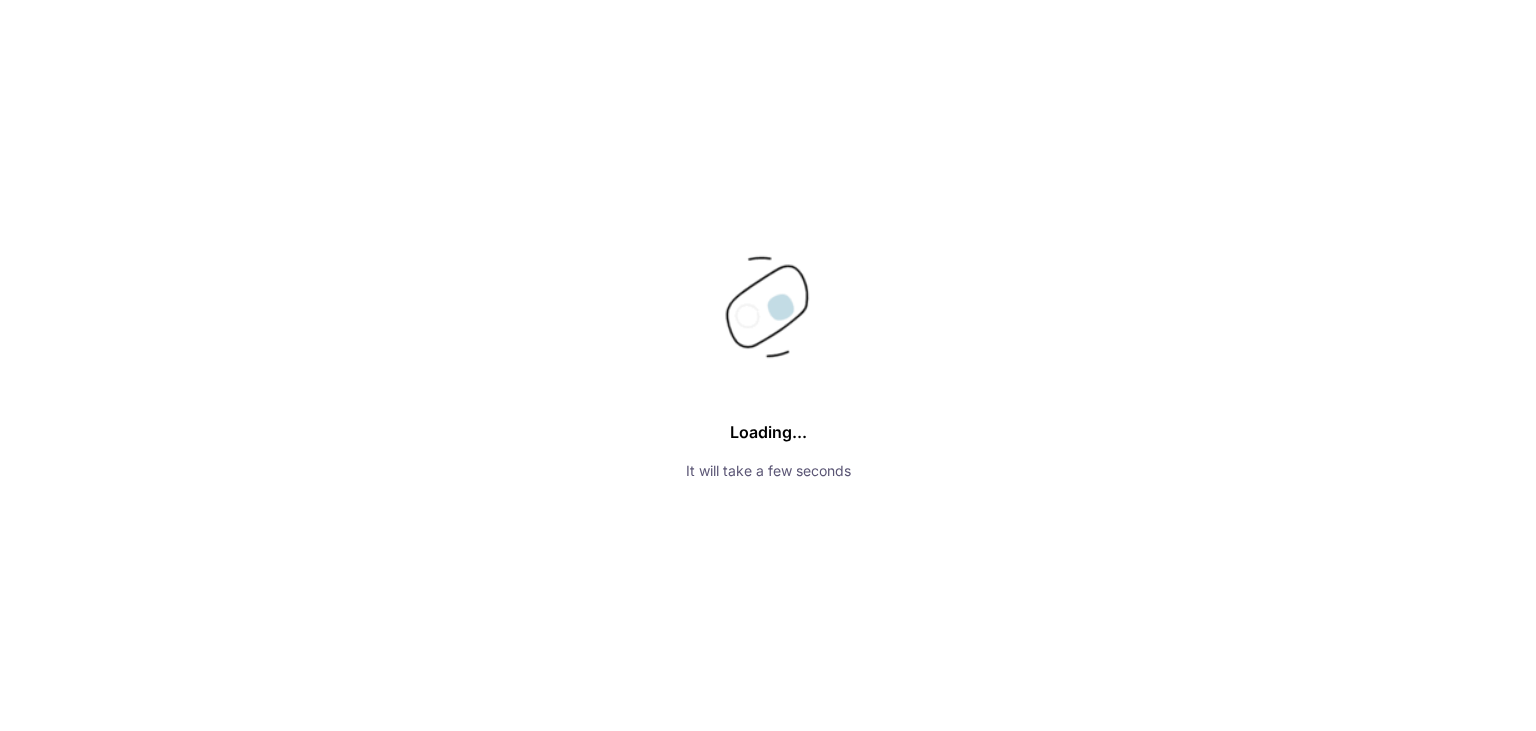 scroll, scrollTop: 0, scrollLeft: 0, axis: both 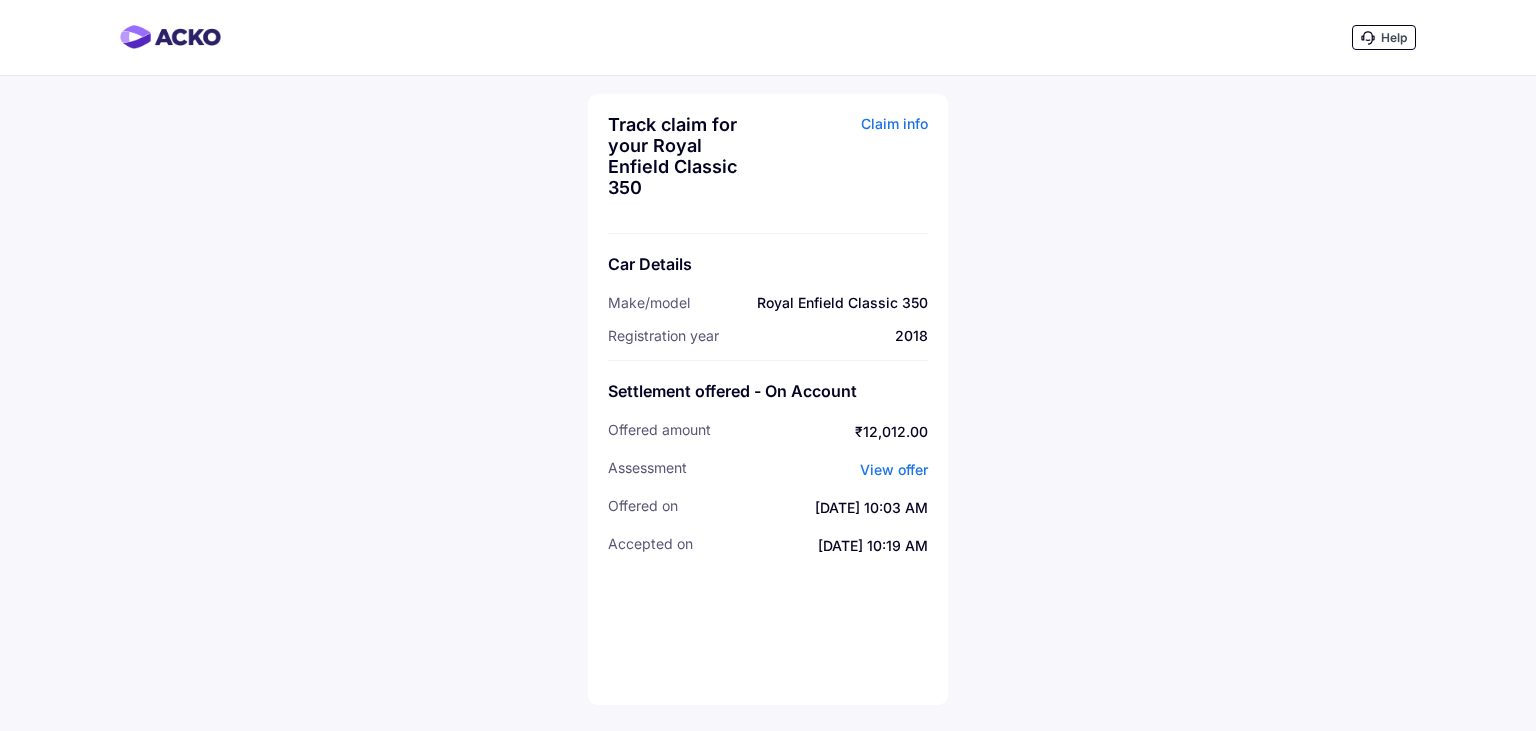 click on "offered Amount" at bounding box center (659, 432) 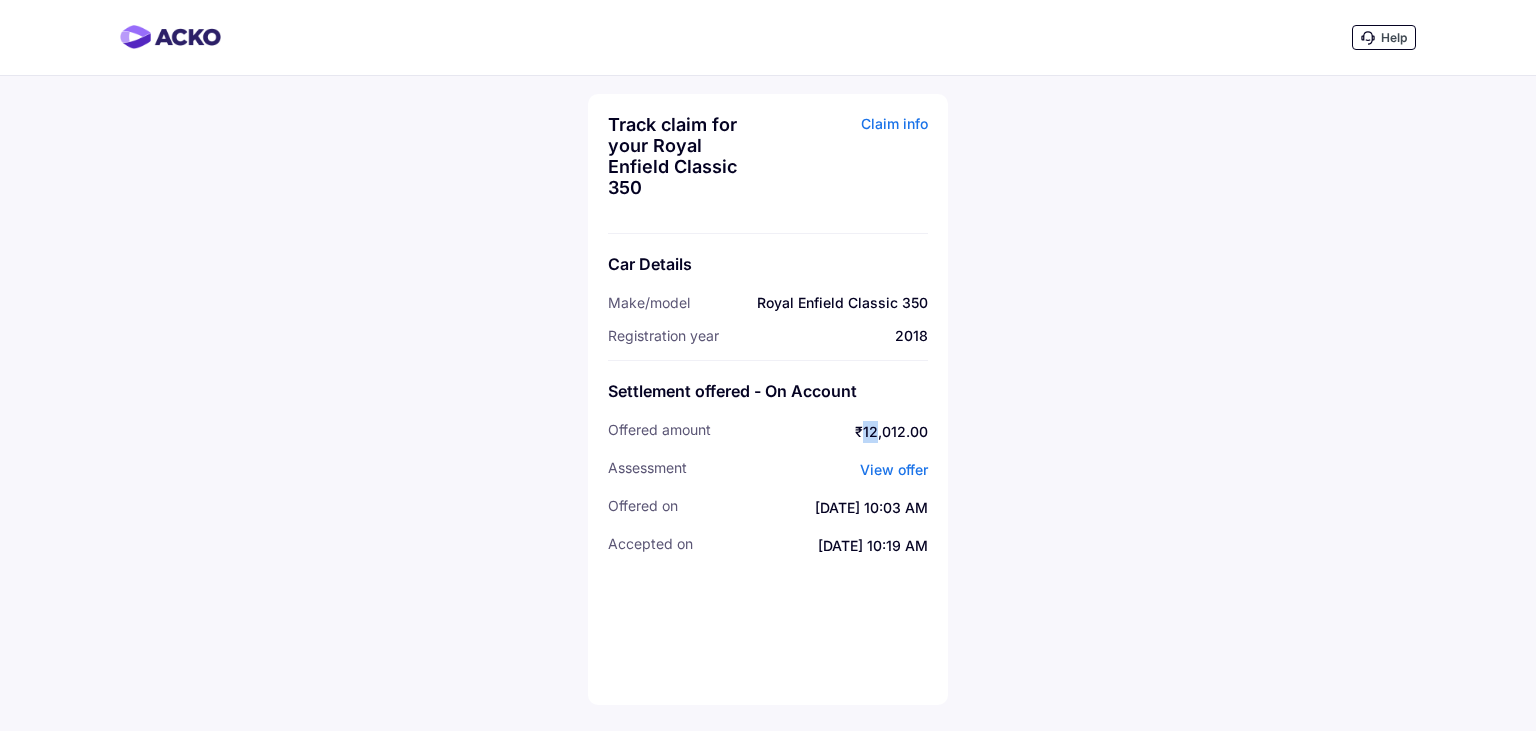 click on "Settlement offered  - On Account offered Amount ₹12,012.00 assessment View offer offered On 10 Jul | 10:03 AM accepted On 10 Jul | 10:19 AM" at bounding box center [768, 469] 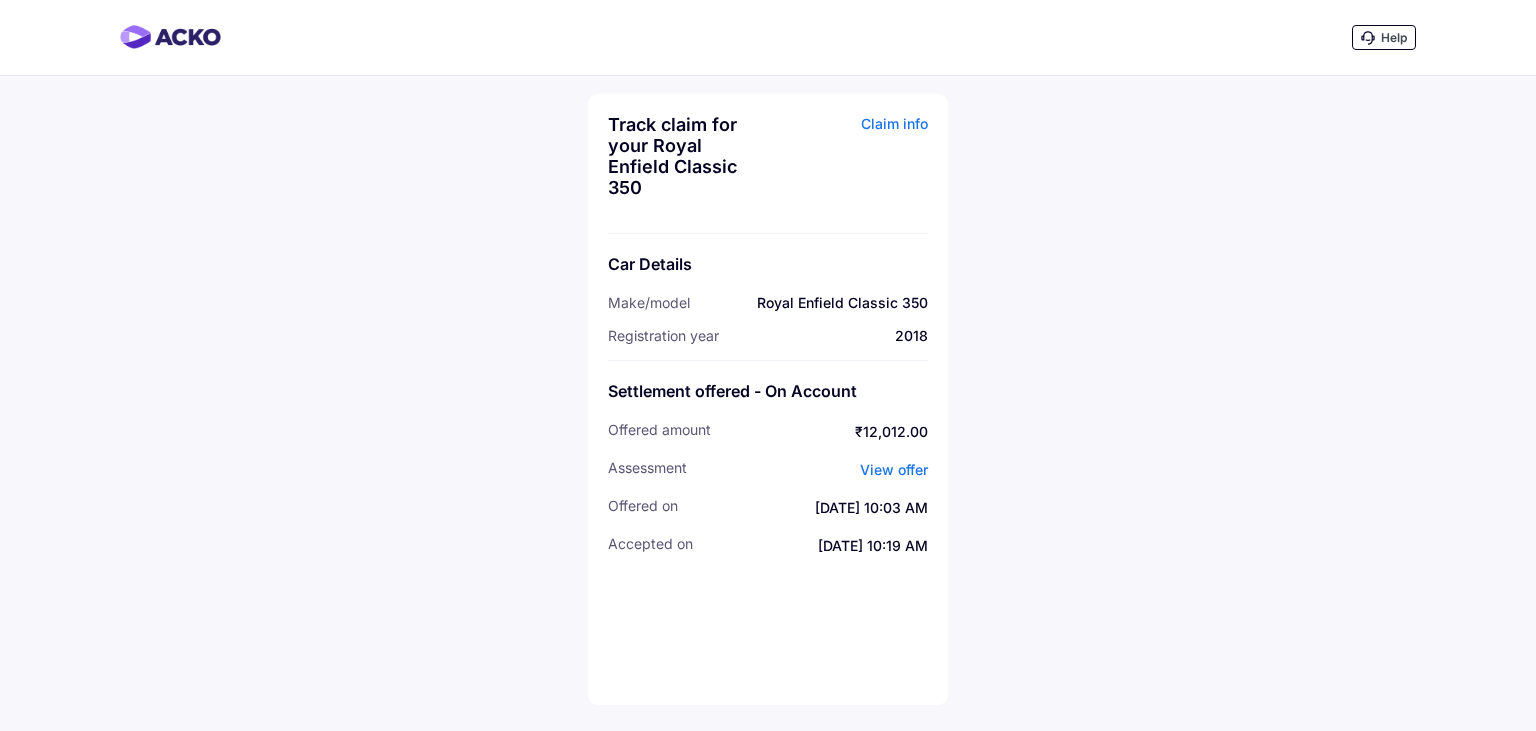 click on "Settlement offered  - On Account offered Amount ₹12,012.00 assessment View offer offered On 10 Jul | 10:03 AM accepted On 10 Jul | 10:19 AM" at bounding box center [768, 469] 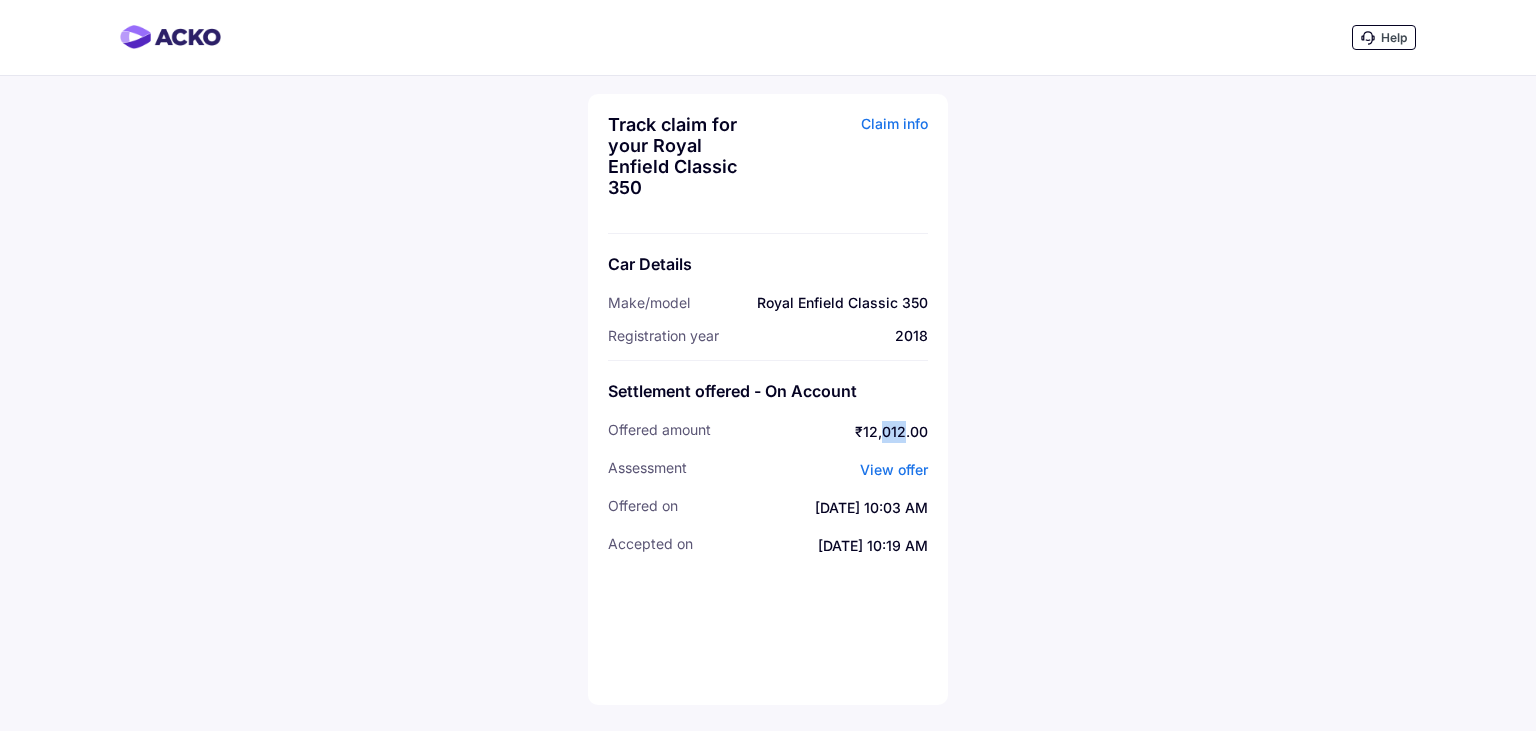 click on "₹12,012.00" at bounding box center [829, 432] 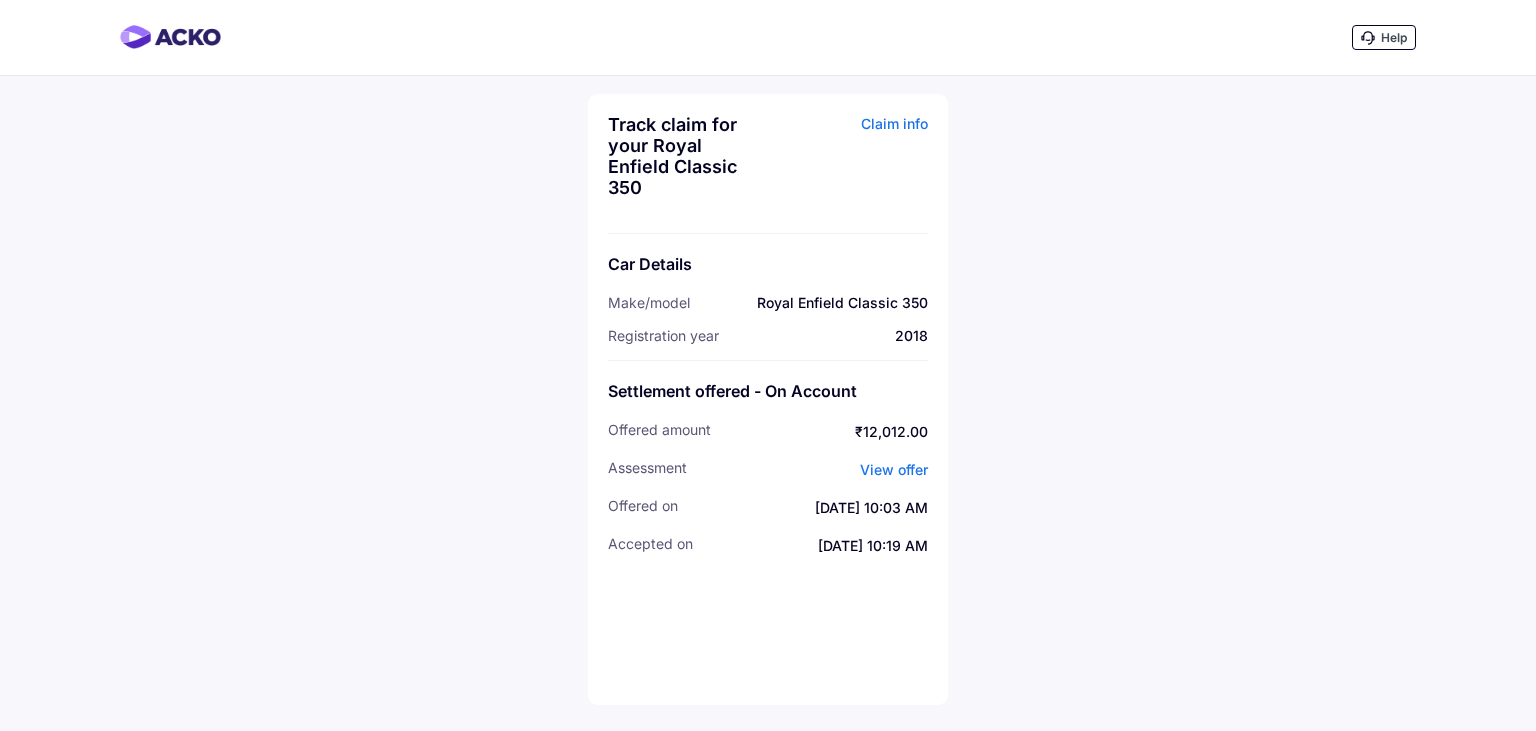 click on "₹12,012.00" at bounding box center [829, 432] 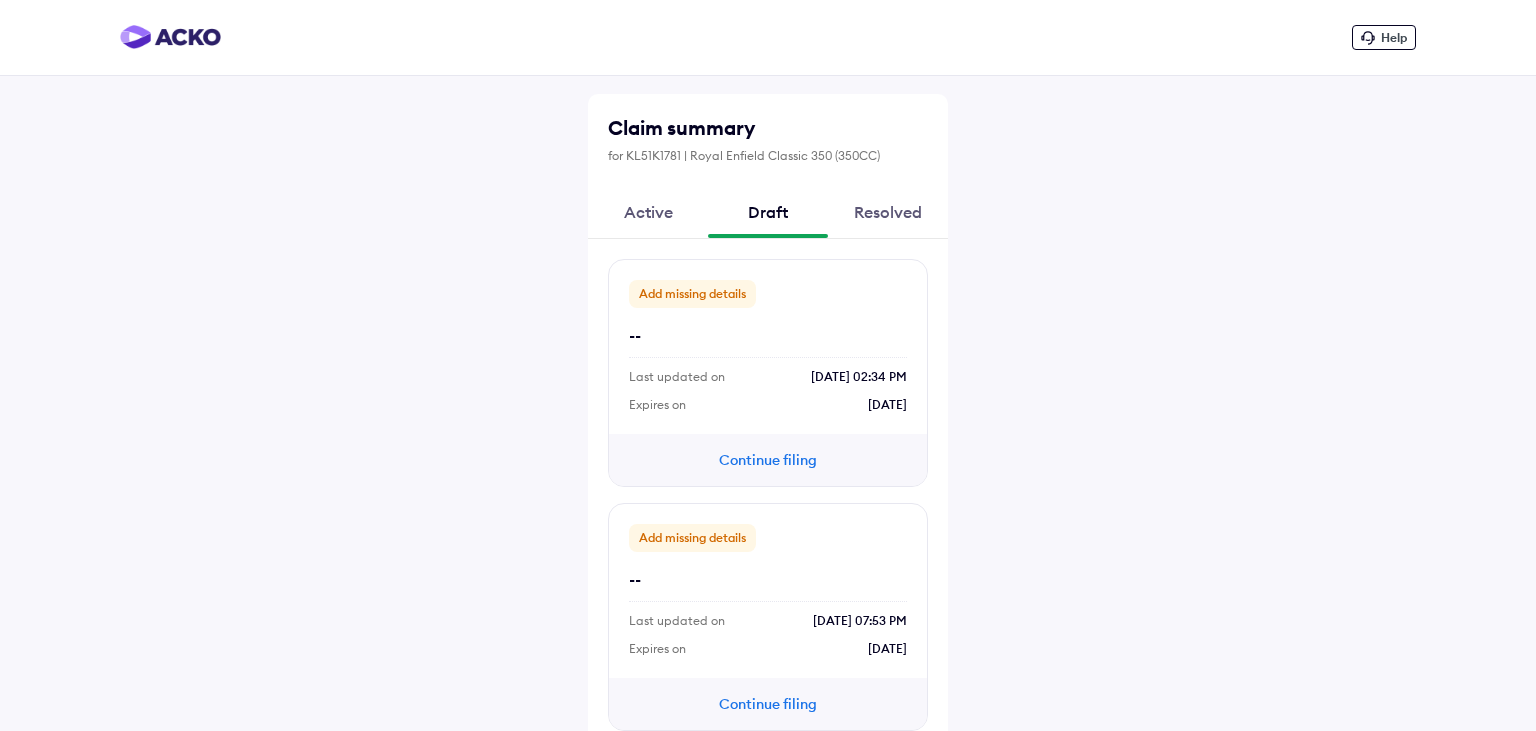 scroll, scrollTop: 0, scrollLeft: 0, axis: both 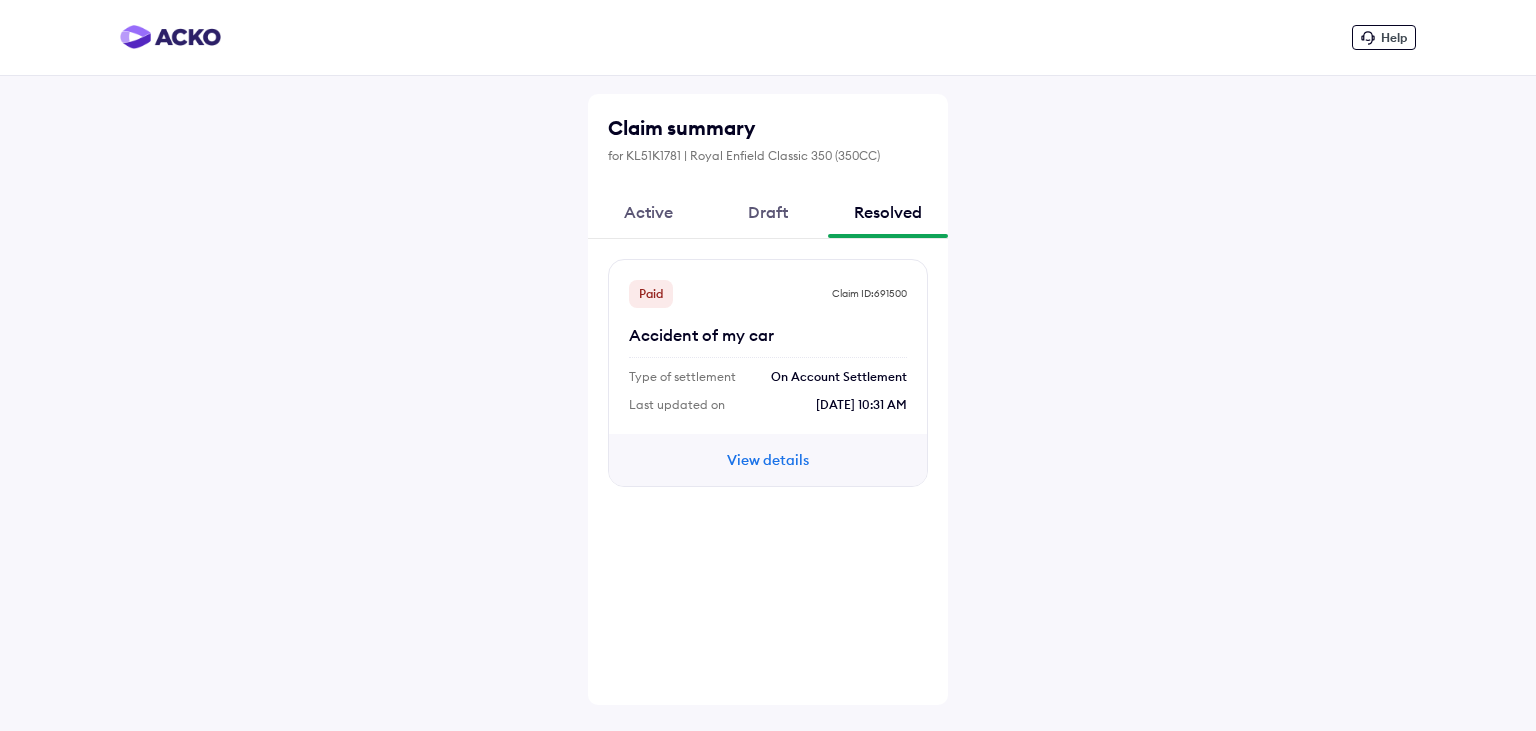 click on "Claim ID:  691500" at bounding box center (869, 294) 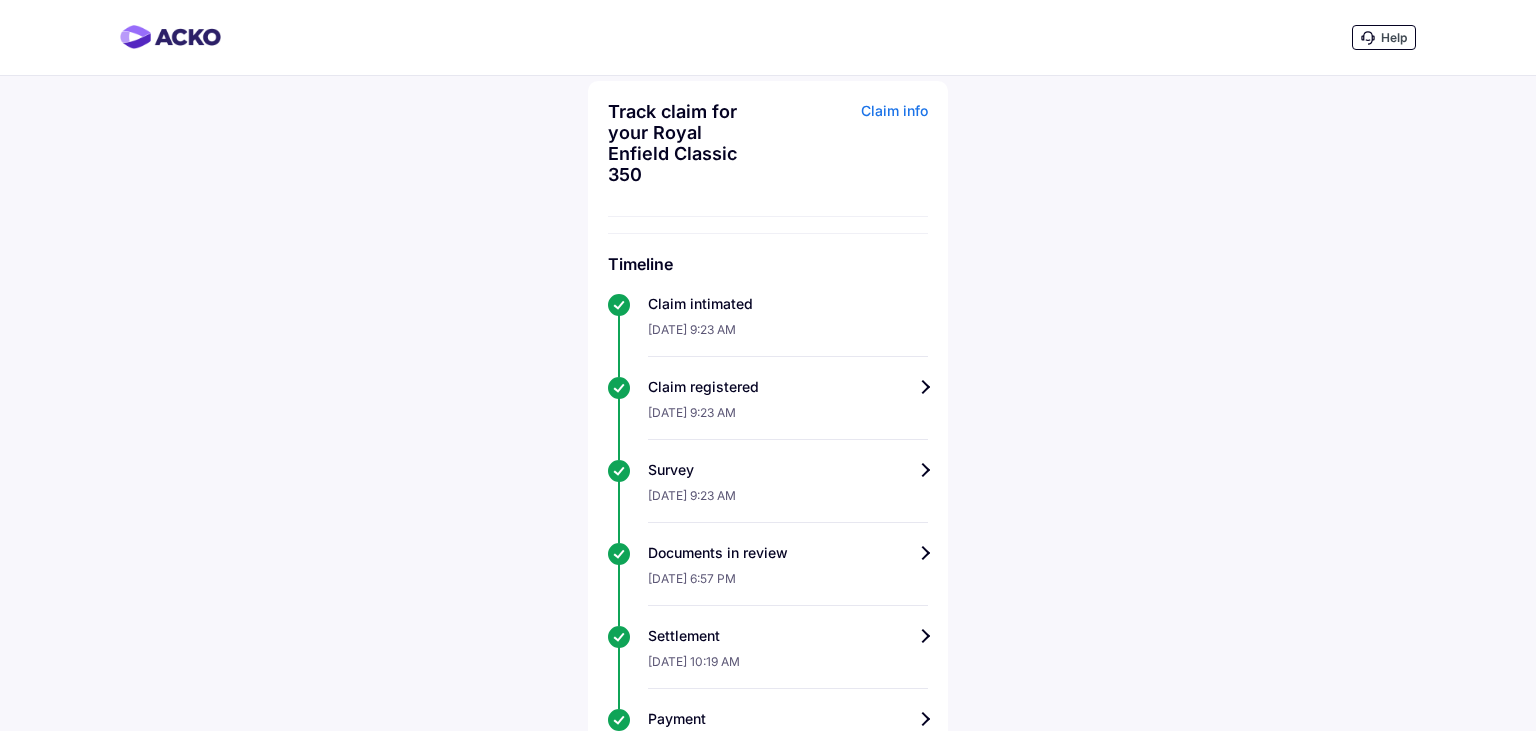 scroll, scrollTop: 164, scrollLeft: 0, axis: vertical 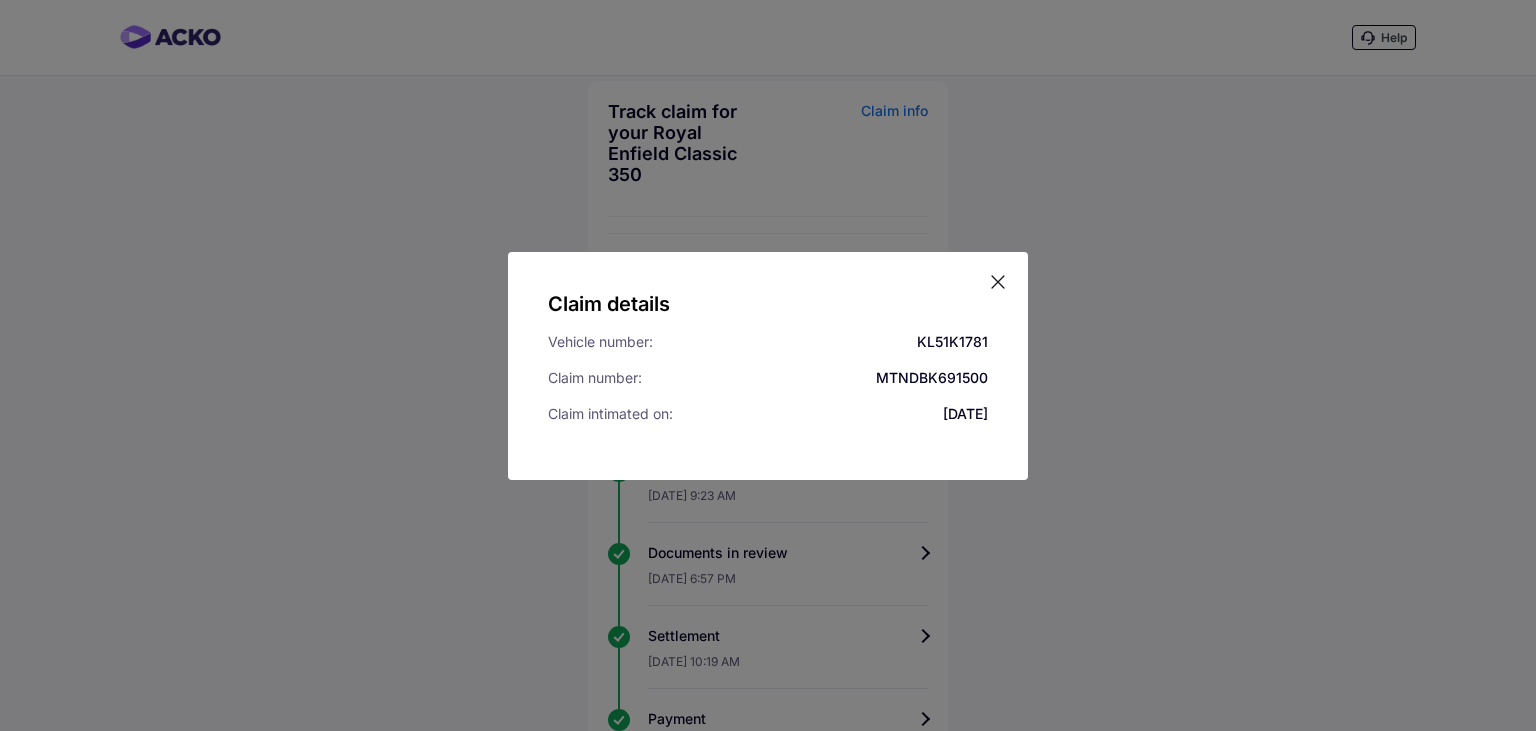 click on "Claim details Vehicle number: KL51K1781 Claim number: MTNDBK691500 Claim intimated on: [DATE]" at bounding box center [768, 366] 